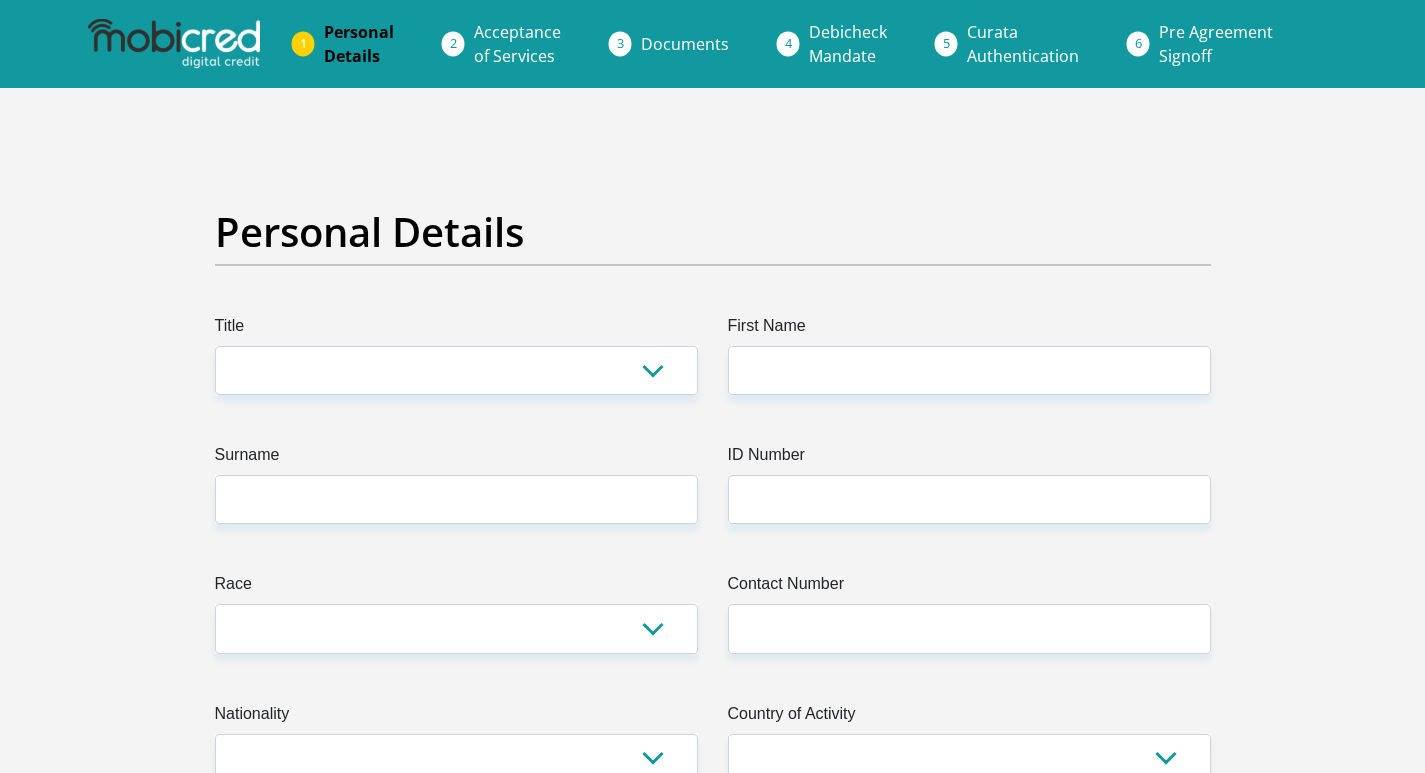 scroll, scrollTop: 0, scrollLeft: 0, axis: both 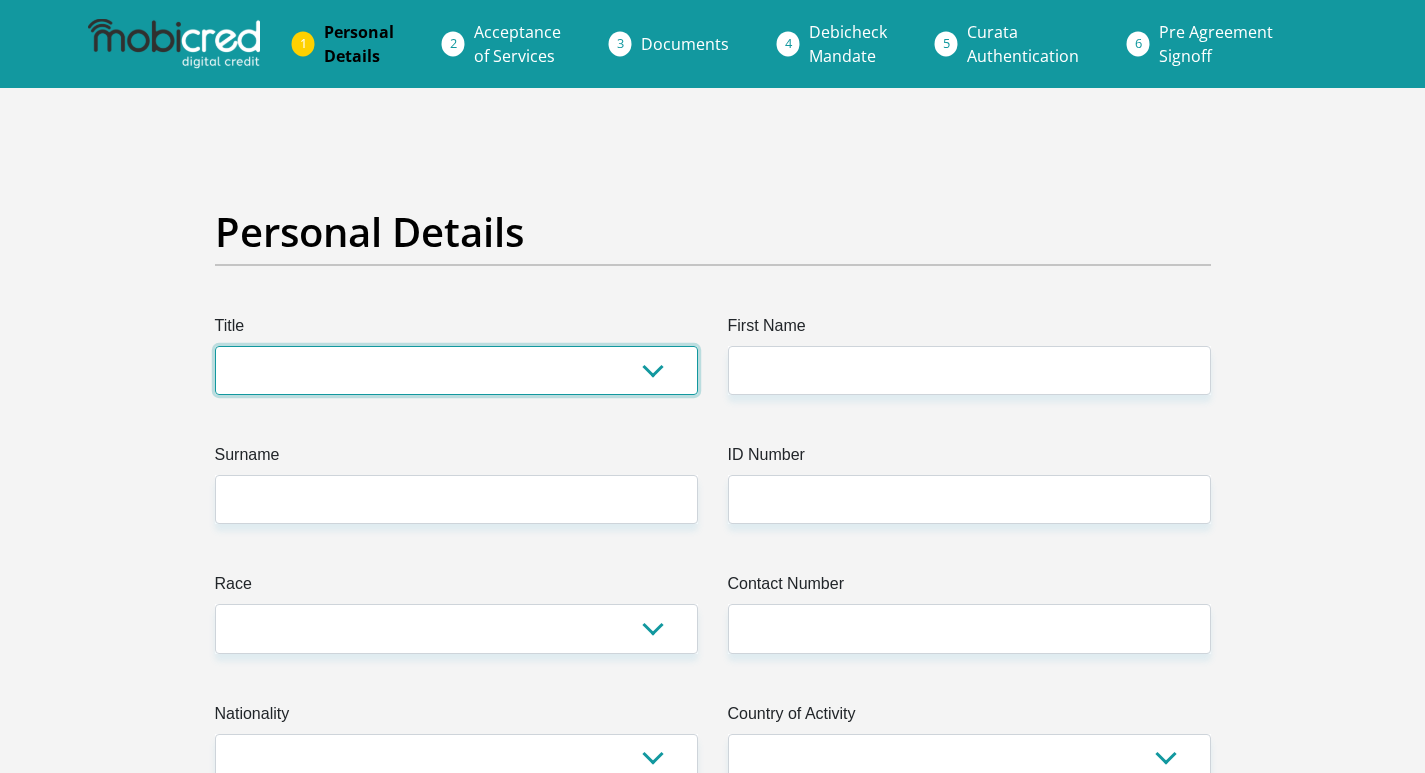 click on "Mr
Ms
Mrs
Dr
[PERSON_NAME]" at bounding box center (456, 370) 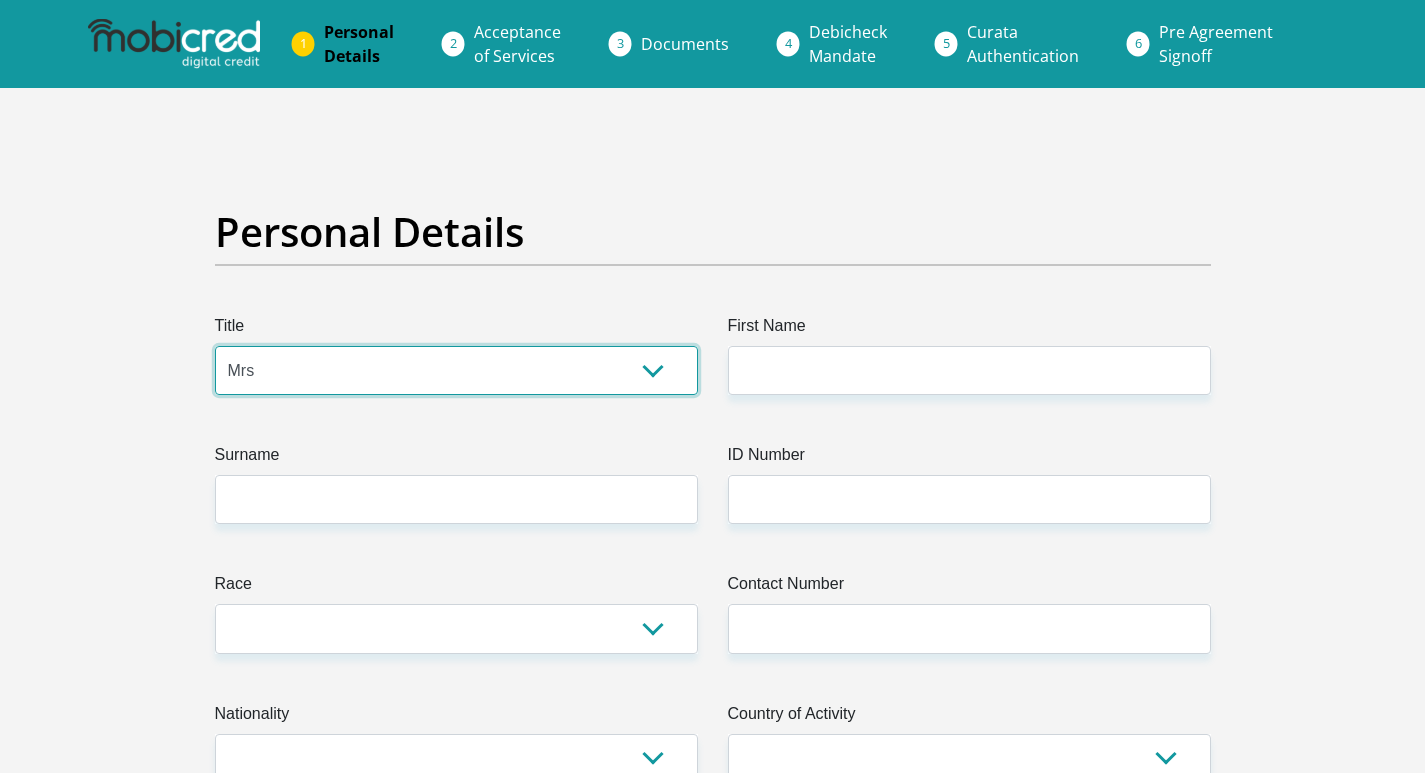 click on "Mr
Ms
Mrs
Dr
[PERSON_NAME]" at bounding box center [456, 370] 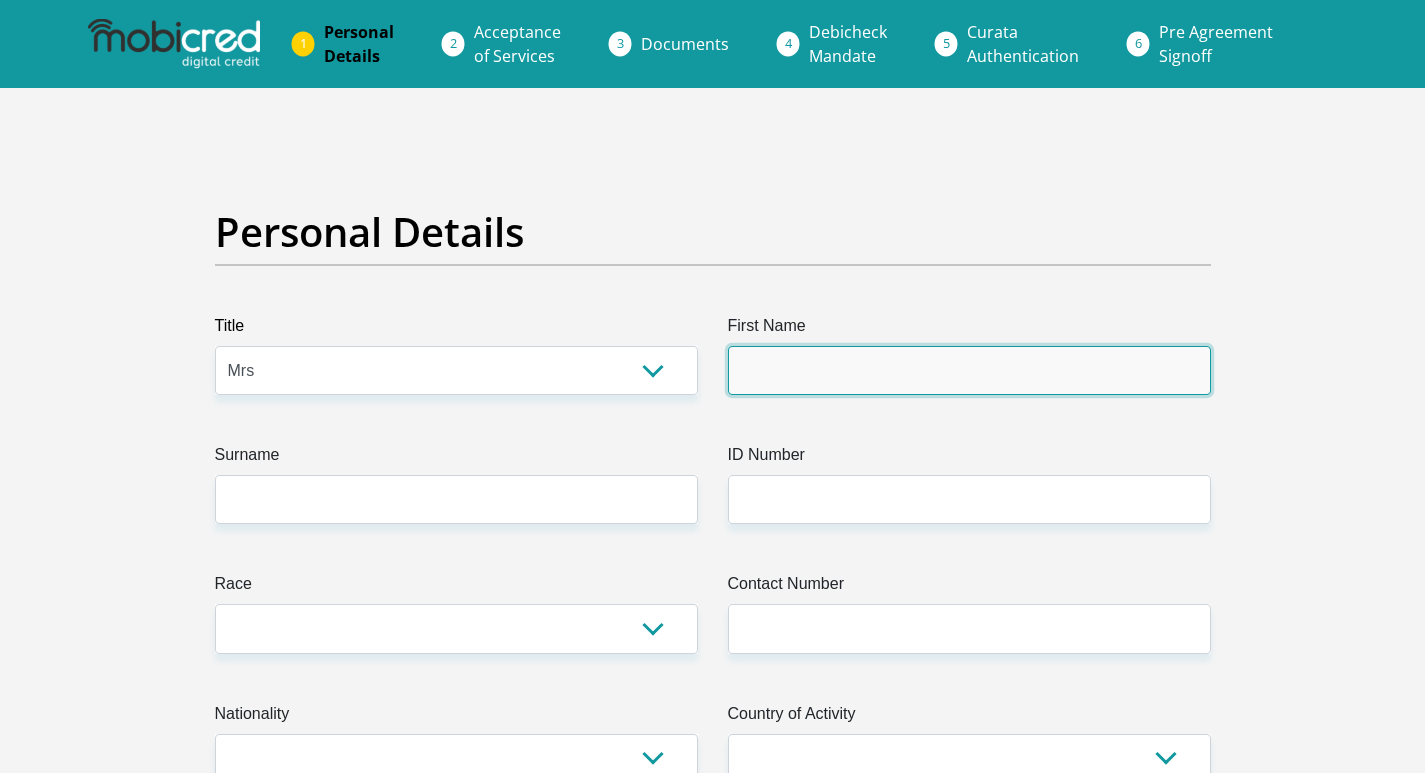 click on "First Name" at bounding box center (969, 370) 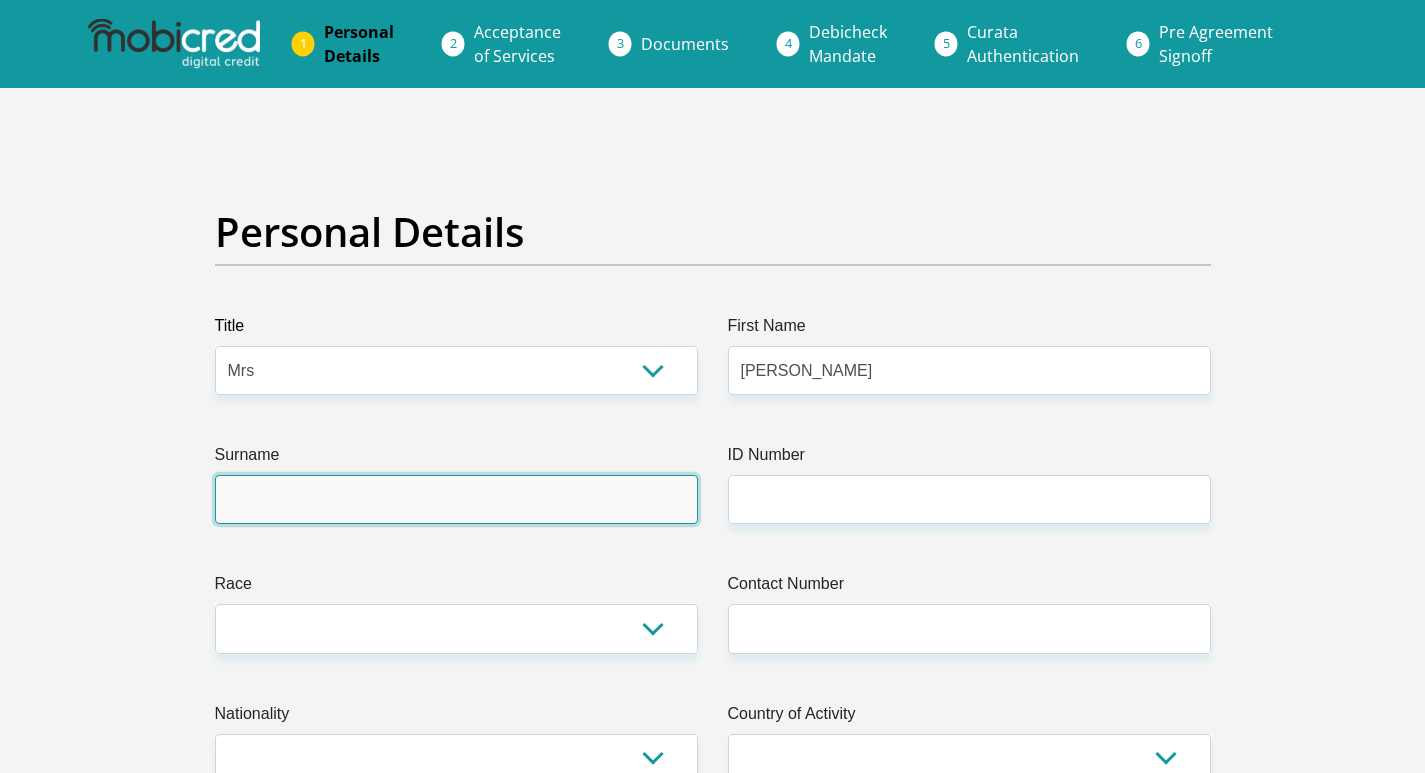 type on "Botha" 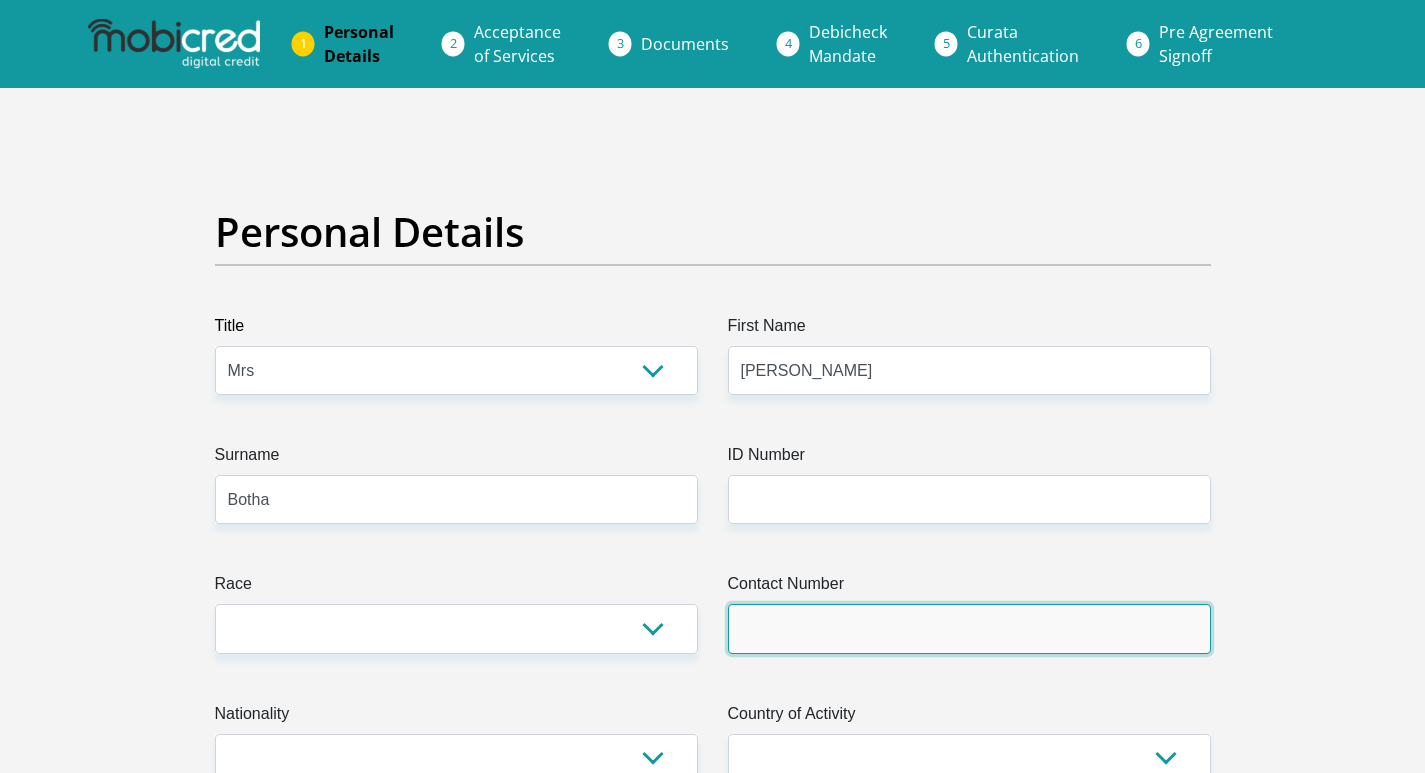 type on "0645505016" 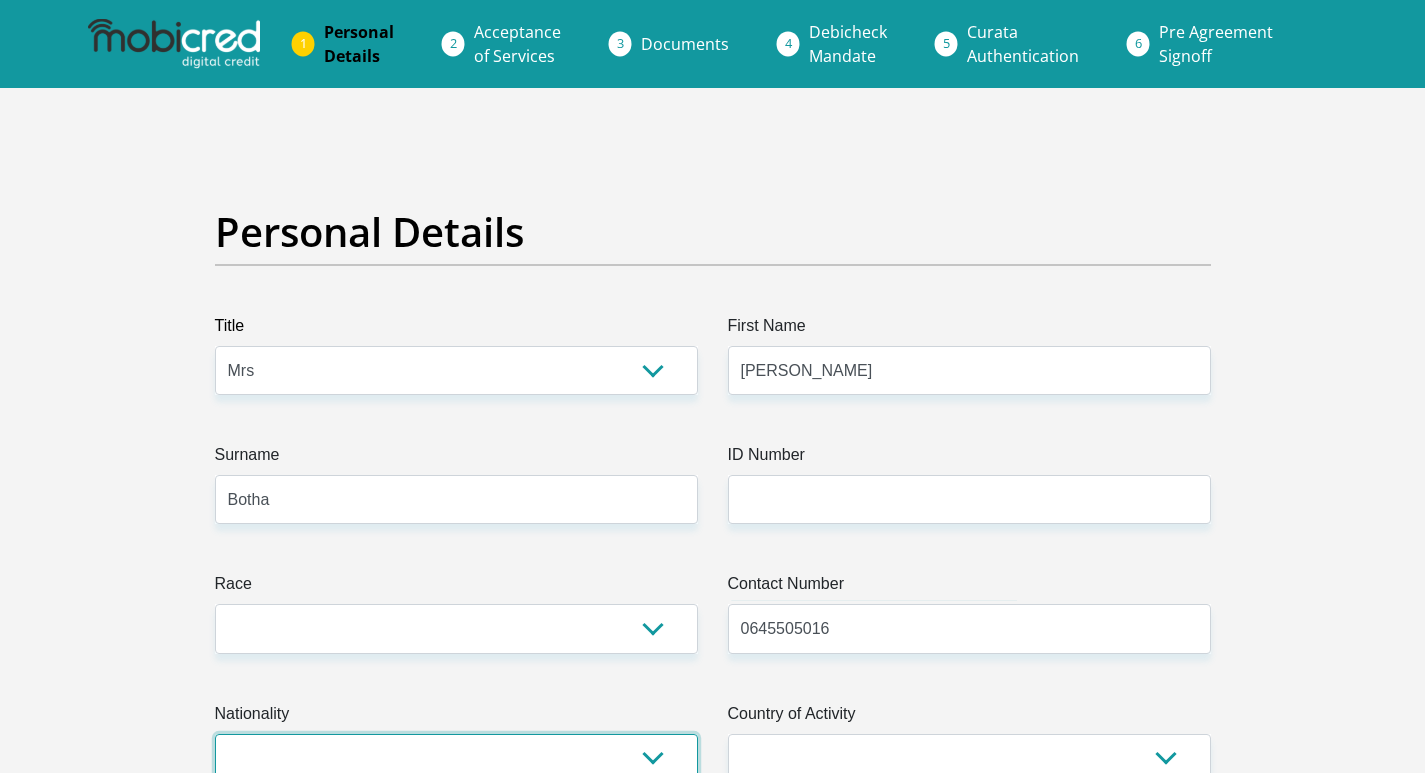 select on "ZAF" 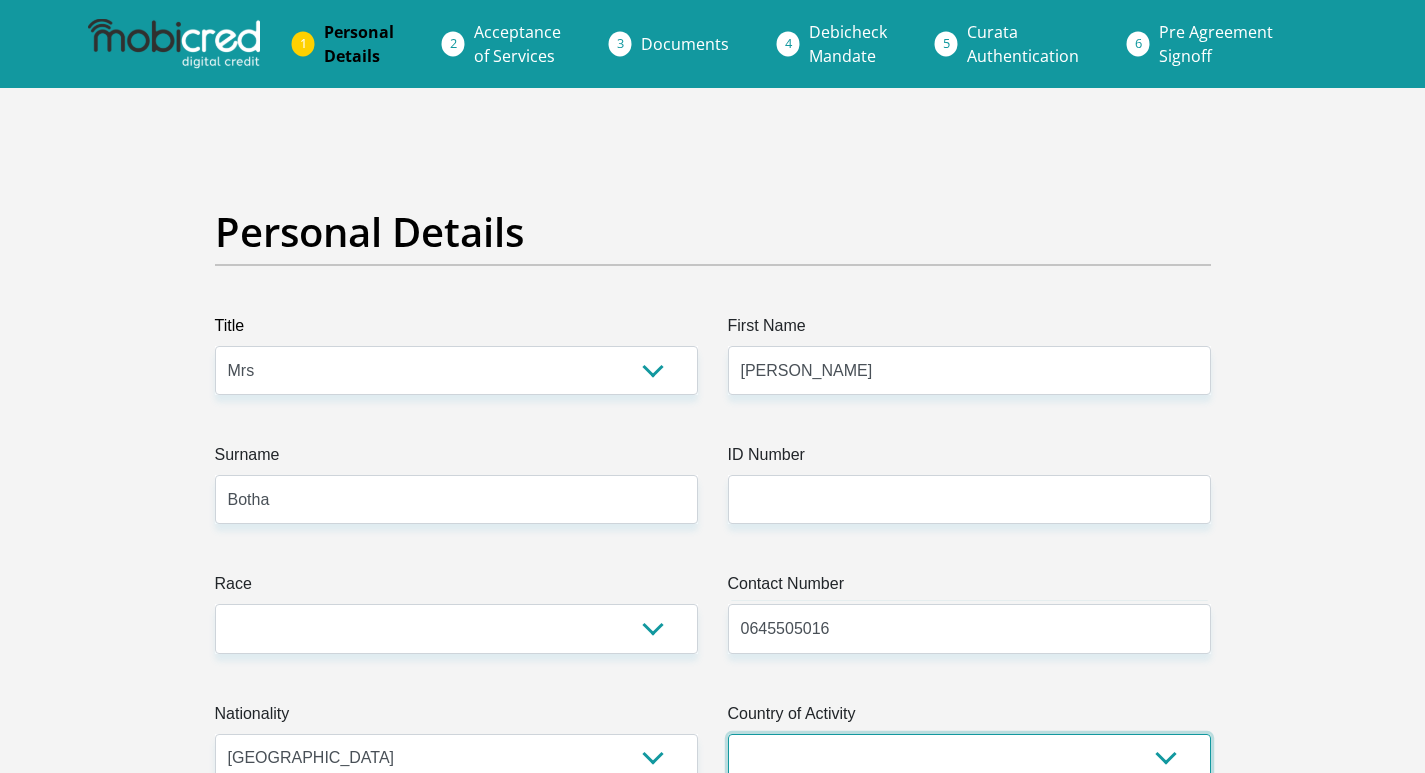 select on "ZAF" 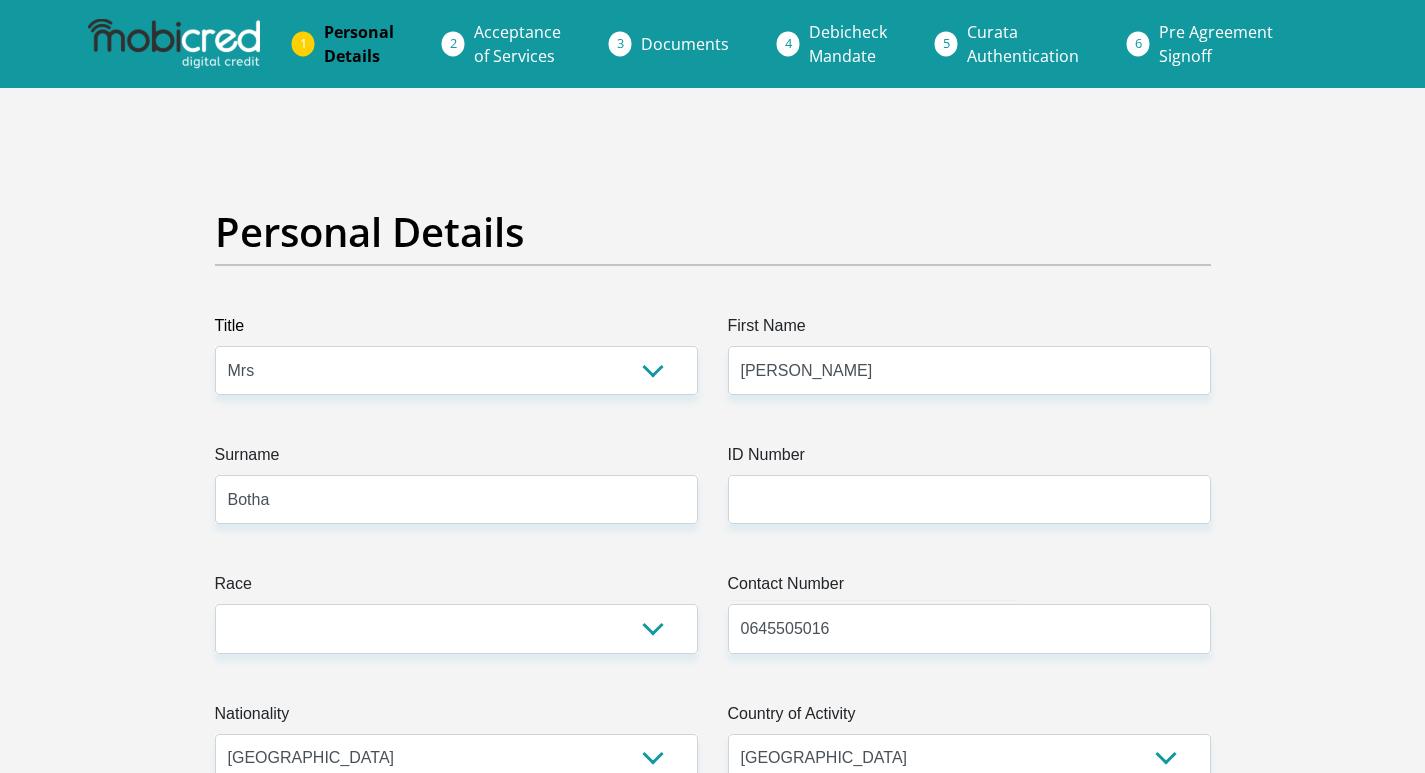 type on "[STREET_ADDRESS]" 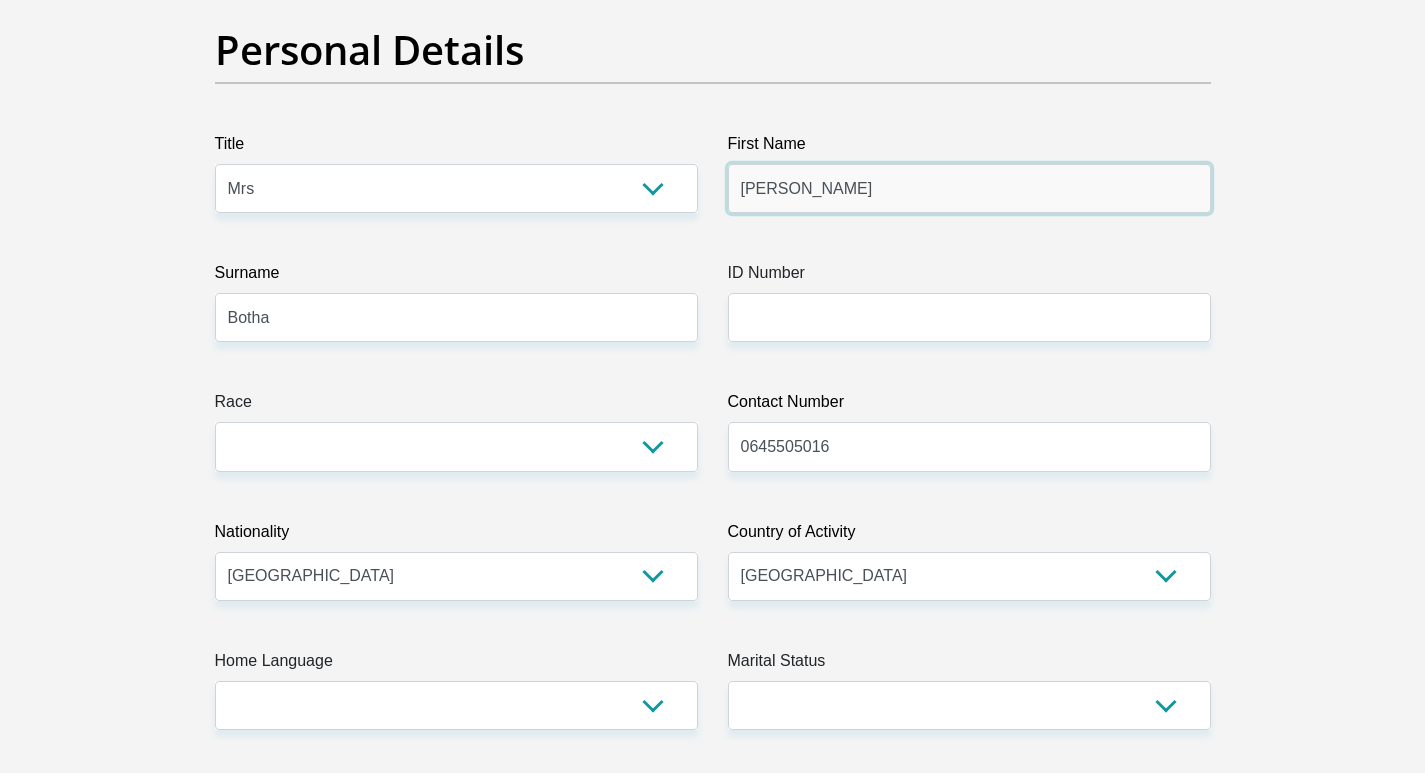 scroll, scrollTop: 200, scrollLeft: 0, axis: vertical 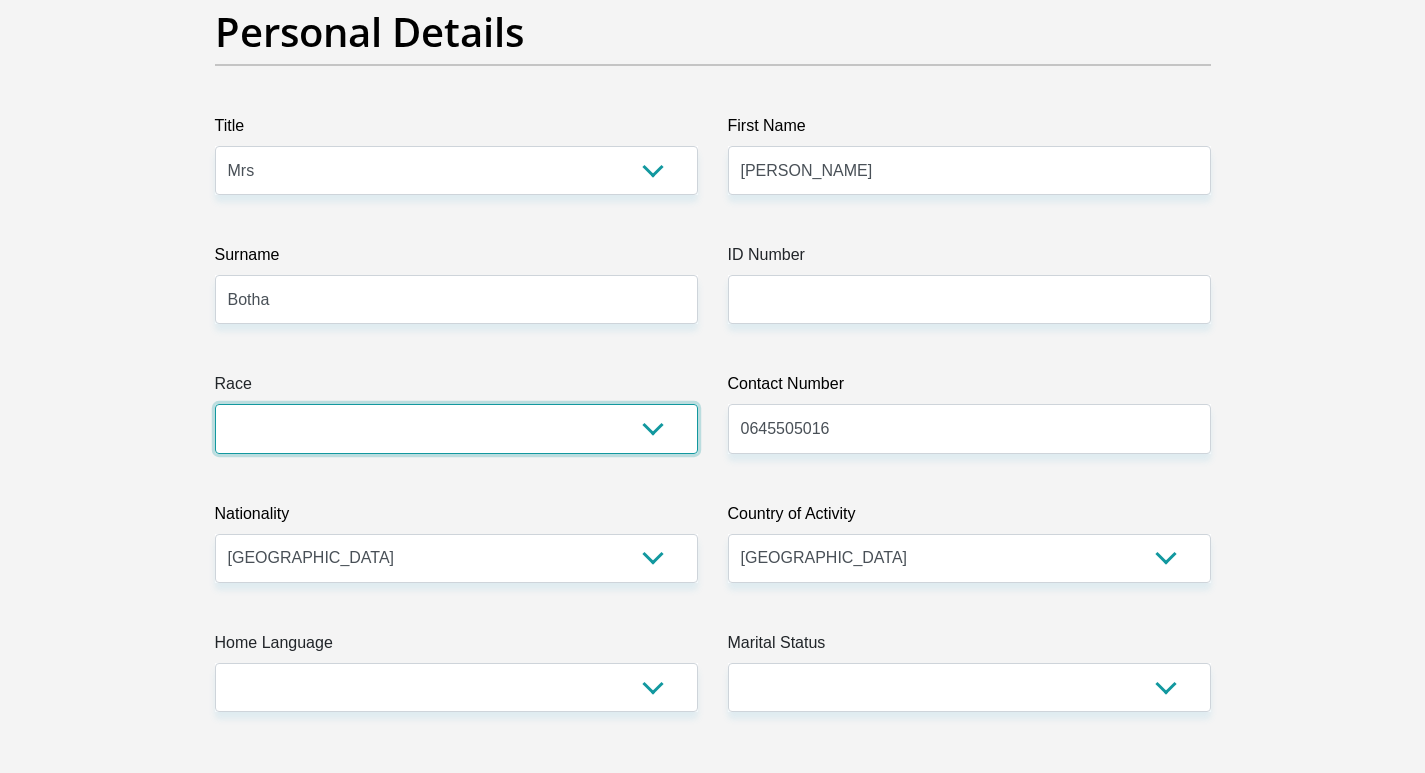 drag, startPoint x: 690, startPoint y: 431, endPoint x: 664, endPoint y: 426, distance: 26.476404 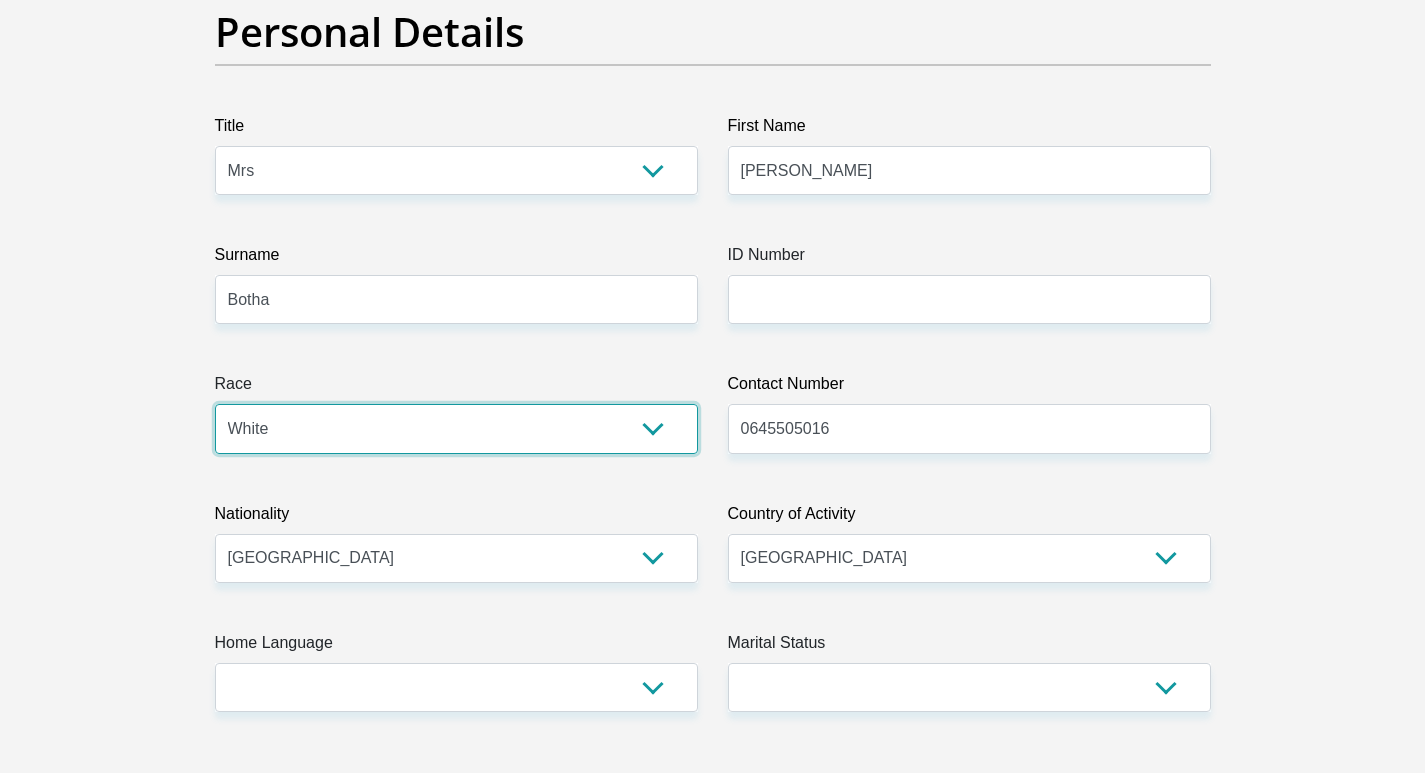 click on "Black
Coloured
Indian
White
Other" at bounding box center (456, 428) 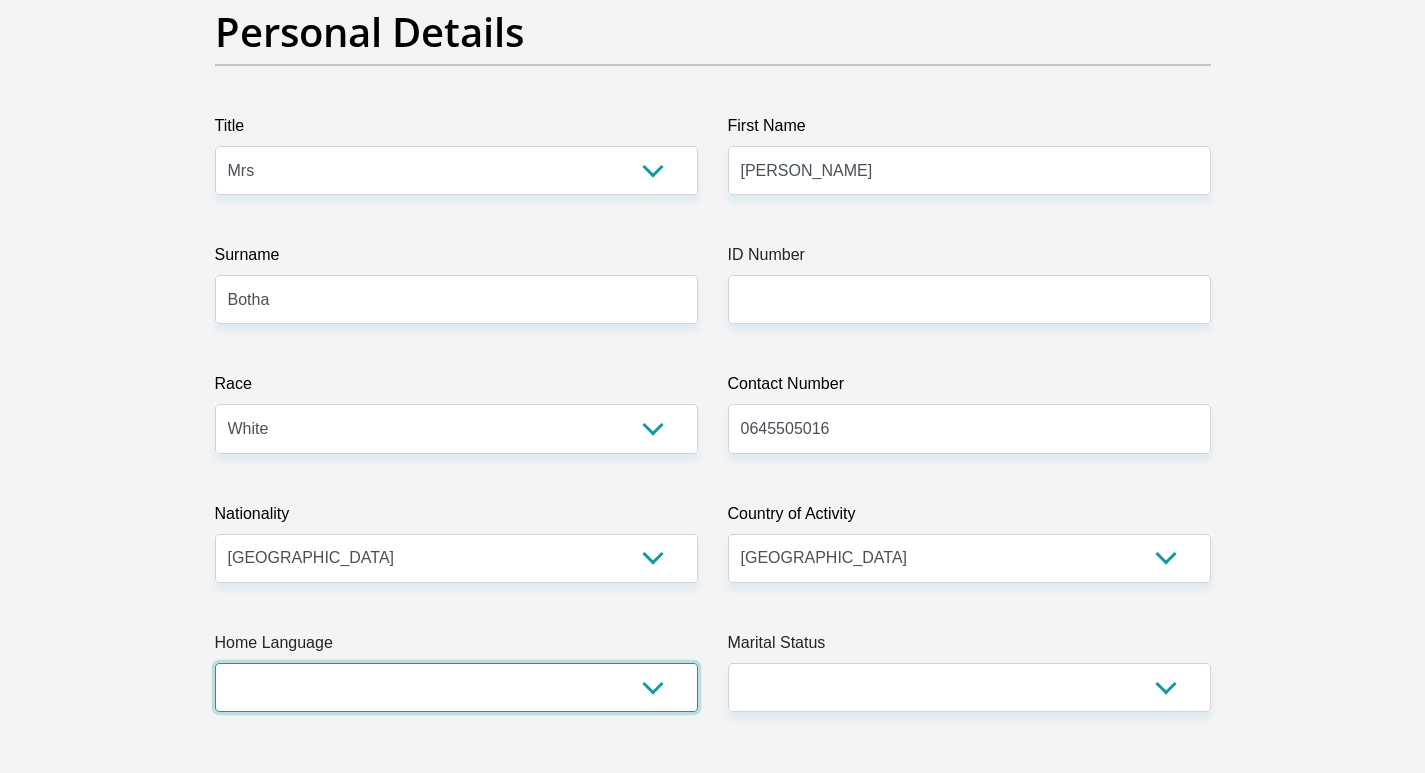 click on "Afrikaans
English
Sepedi
South Ndebele
Southern Sotho
Swati
Tsonga
Tswana
Venda
Xhosa
Zulu
Other" at bounding box center [456, 687] 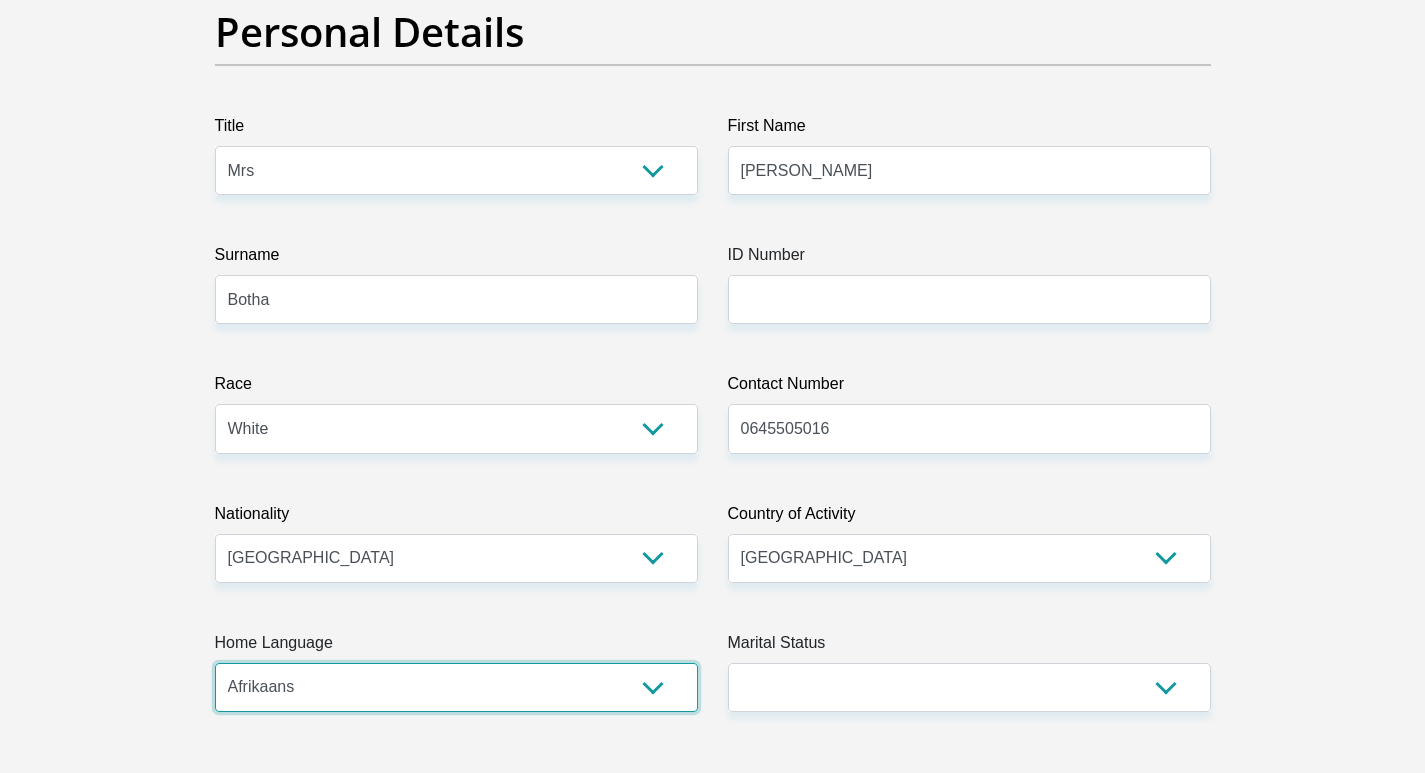 click on "Afrikaans
English
Sepedi
South Ndebele
Southern Sotho
Swati
Tsonga
Tswana
Venda
Xhosa
Zulu
Other" at bounding box center [456, 687] 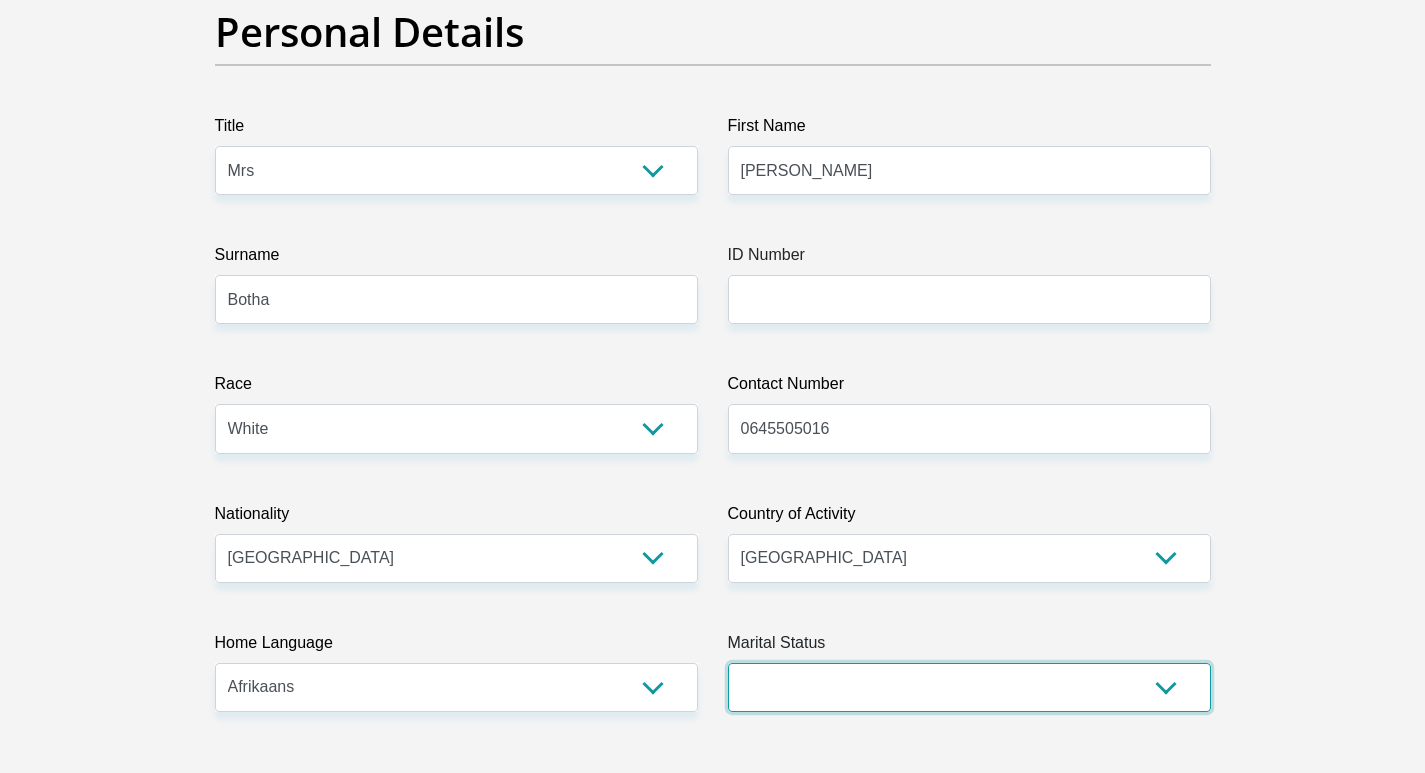 click on "Married ANC
Single
Divorced
Widowed
Married COP or Customary Law" at bounding box center (969, 687) 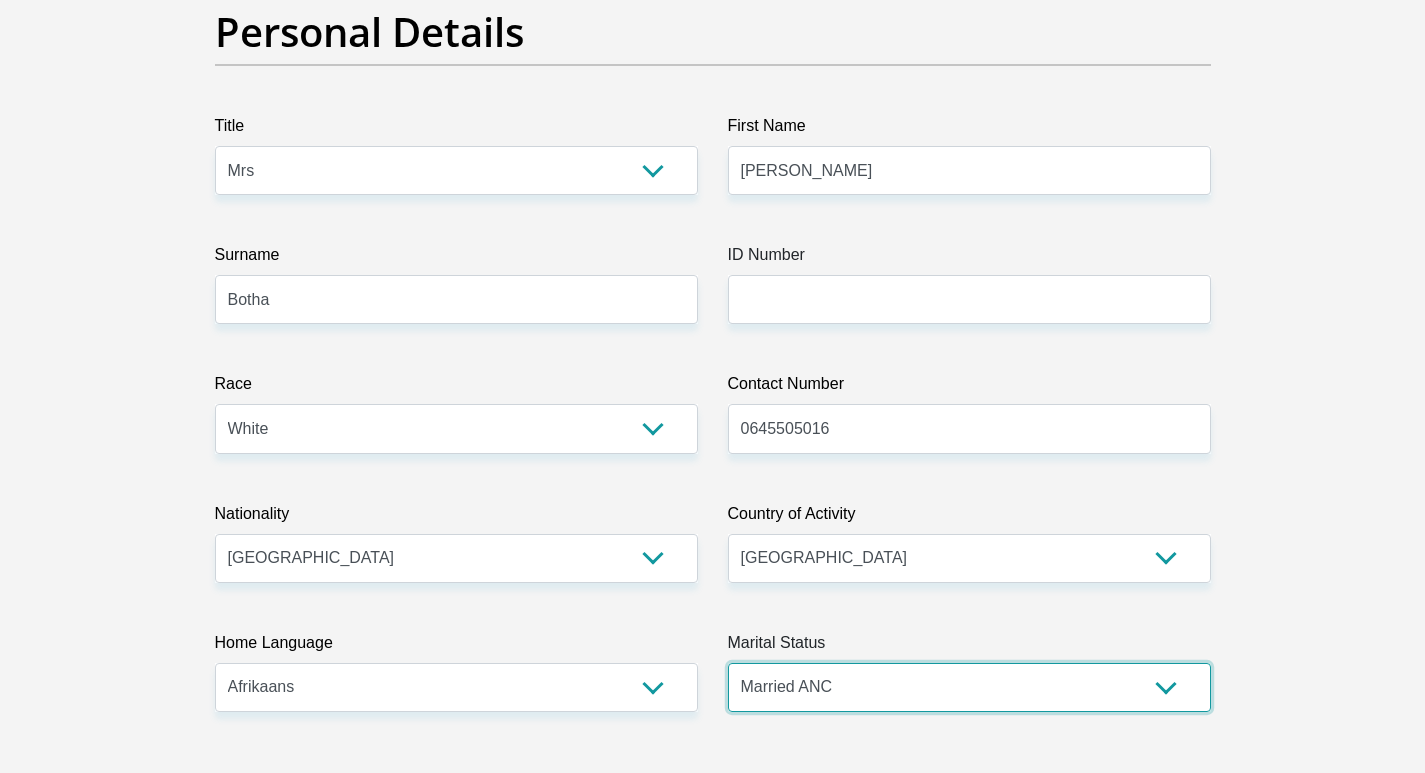 click on "Married ANC
Single
Divorced
Widowed
Married COP or Customary Law" at bounding box center [969, 687] 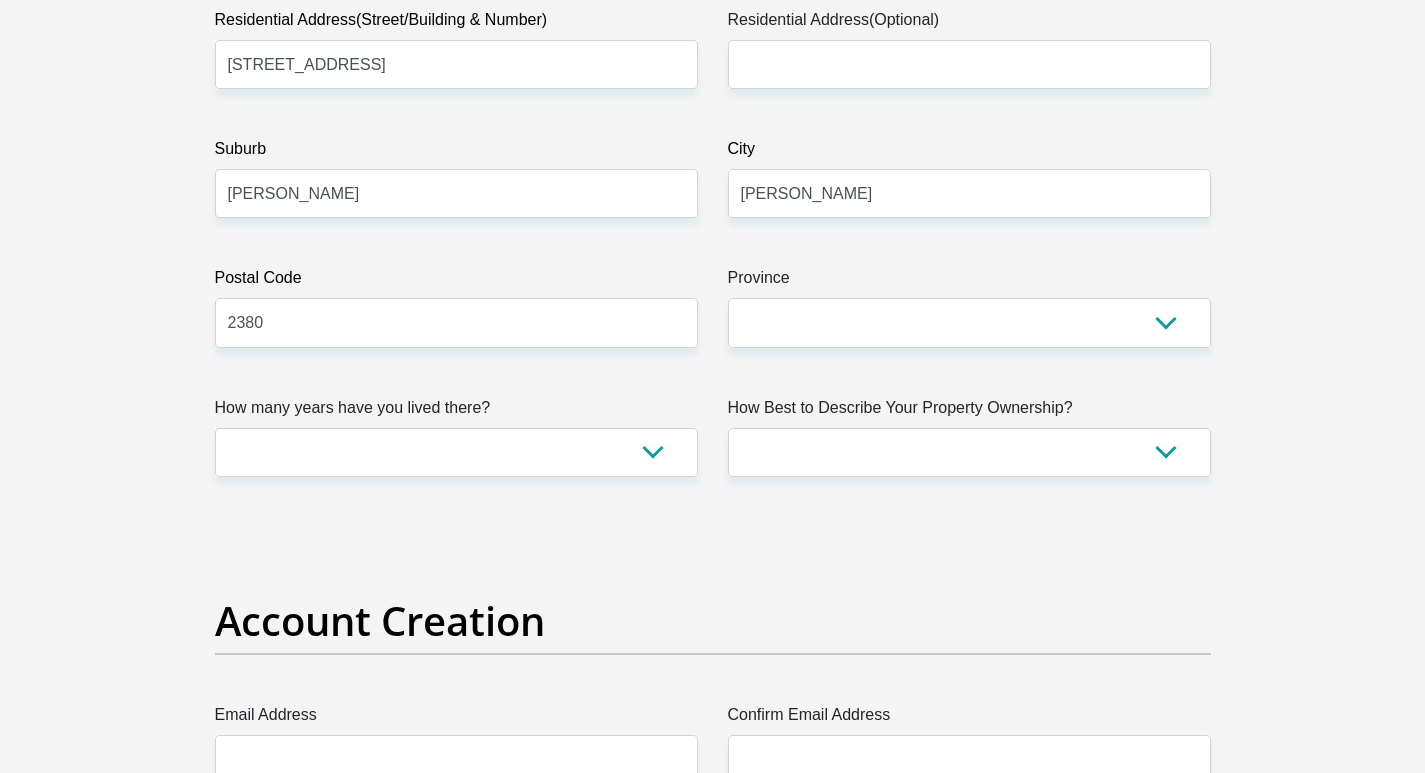 scroll, scrollTop: 1200, scrollLeft: 0, axis: vertical 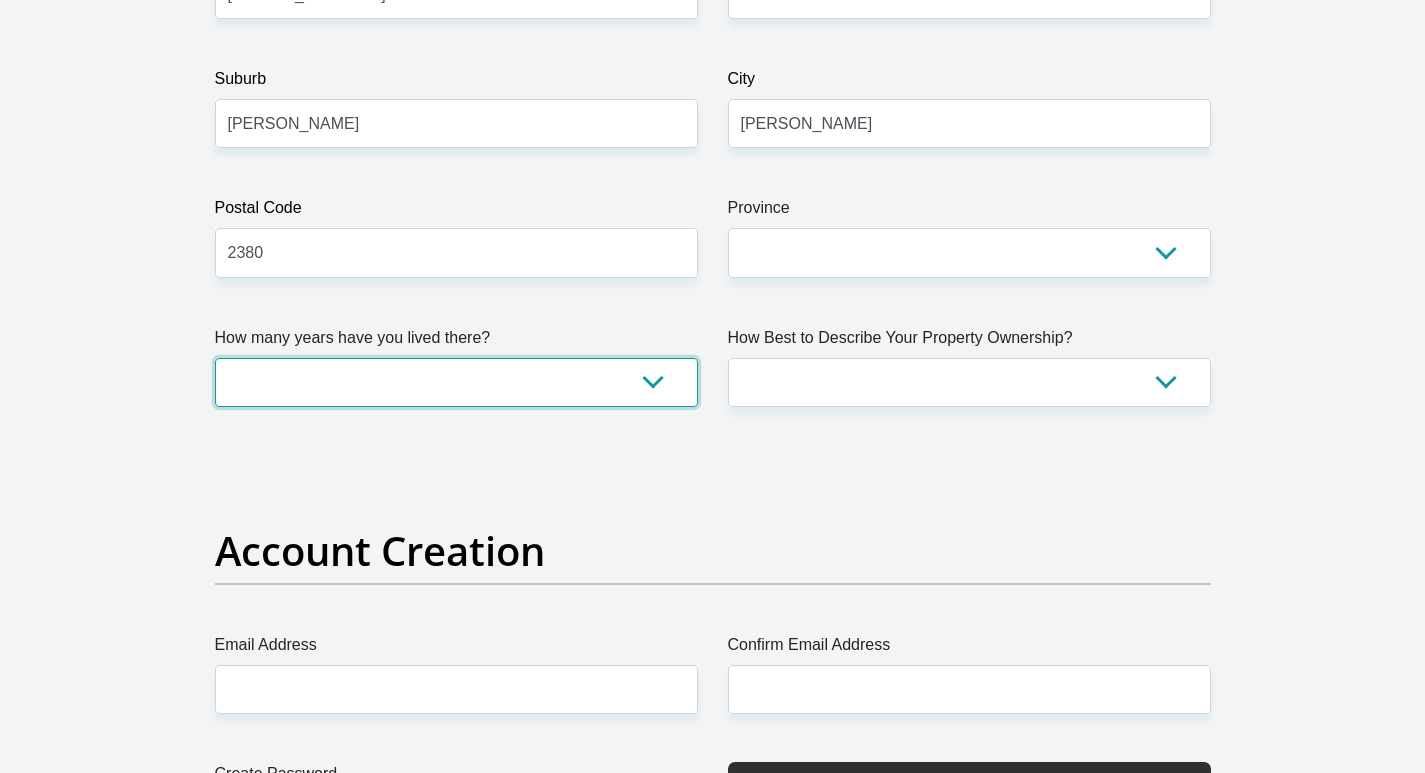 click on "less than 1 year
1-3 years
3-5 years
5+ years" at bounding box center [456, 382] 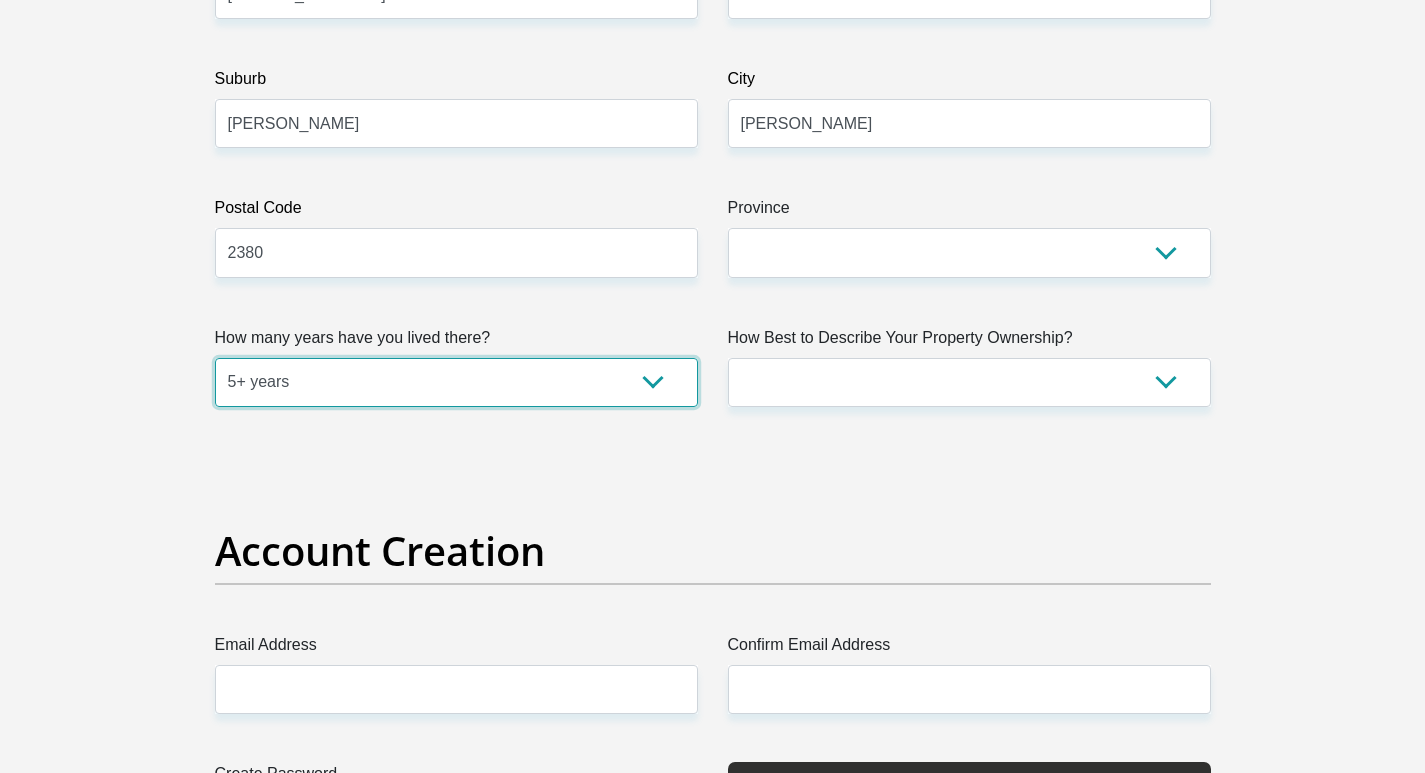 click on "less than 1 year
1-3 years
3-5 years
5+ years" at bounding box center (456, 382) 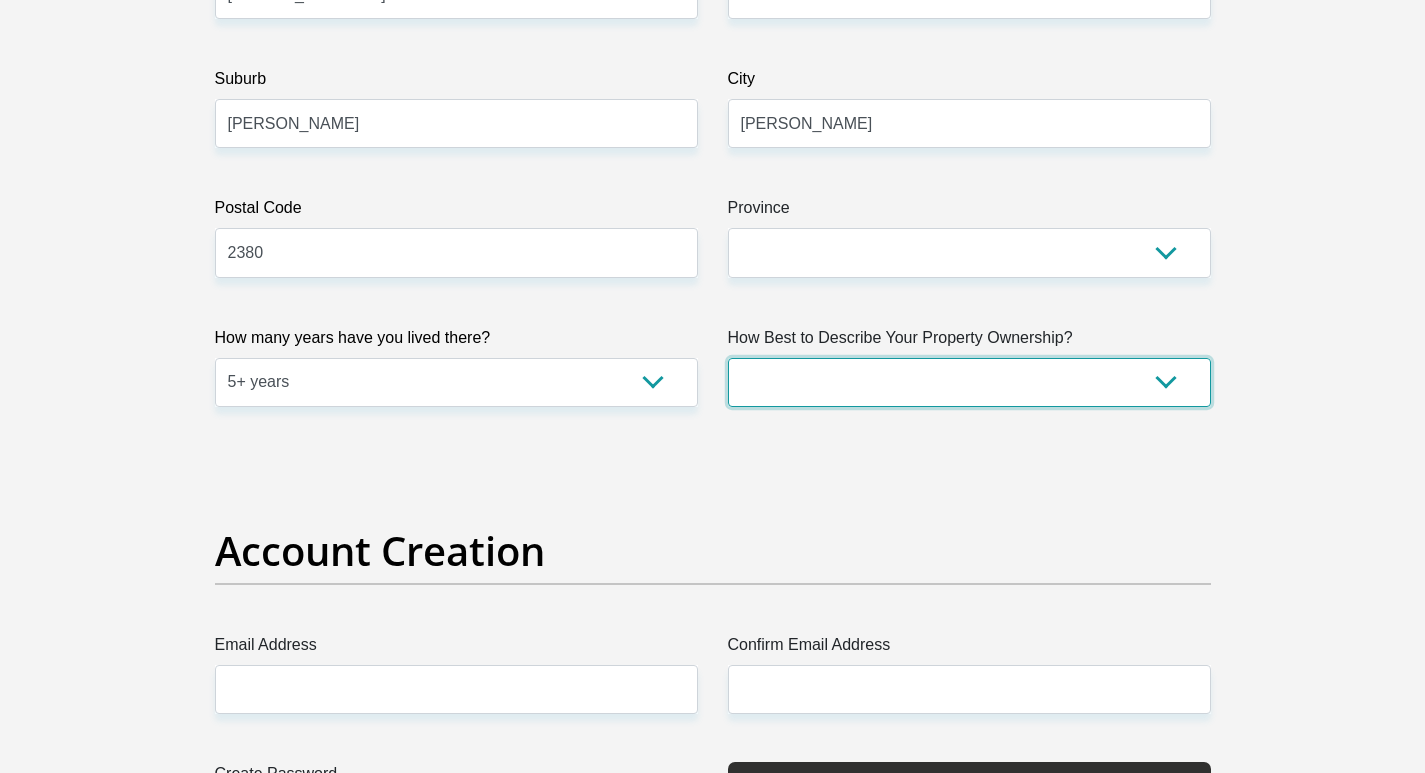 drag, startPoint x: 1205, startPoint y: 366, endPoint x: 1173, endPoint y: 378, distance: 34.176014 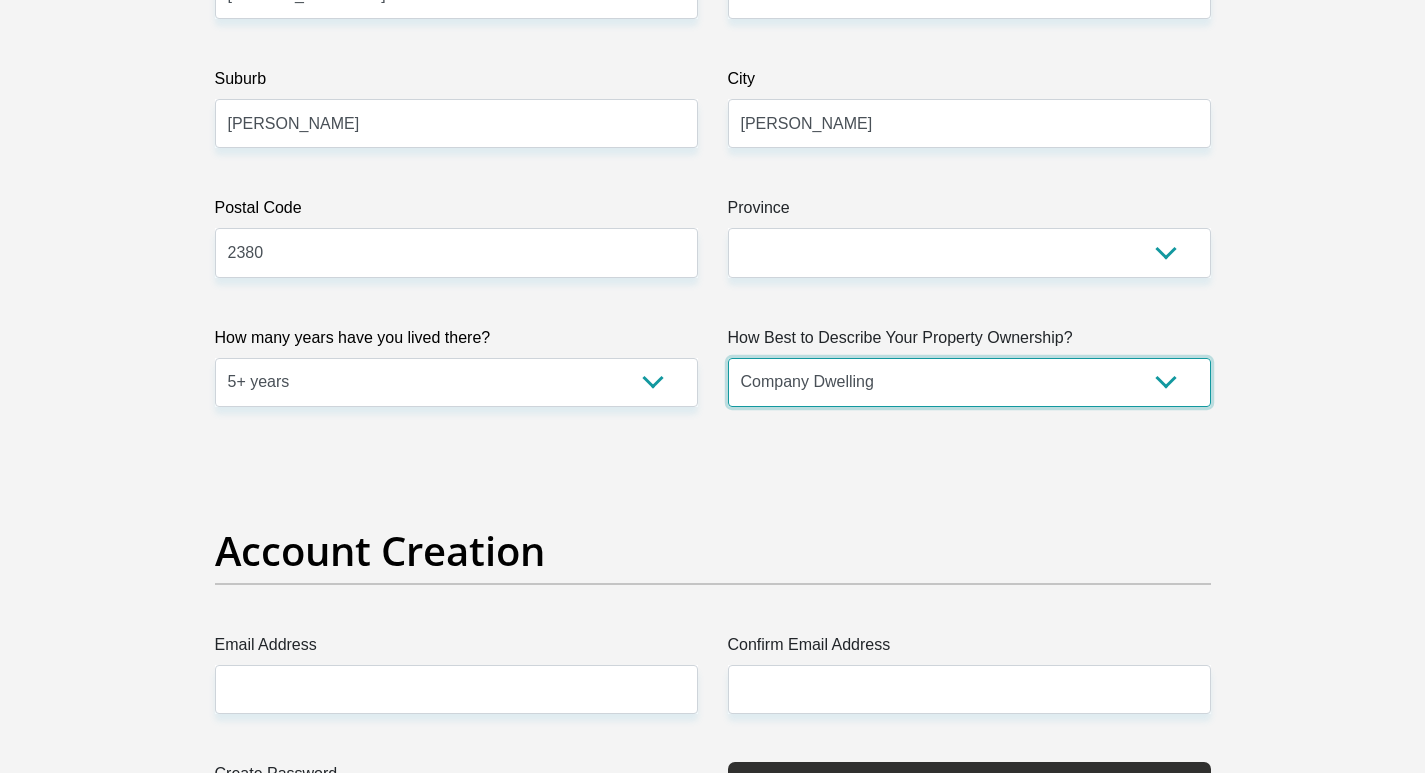 click on "Owned
Rented
Family Owned
Company Dwelling" at bounding box center [969, 382] 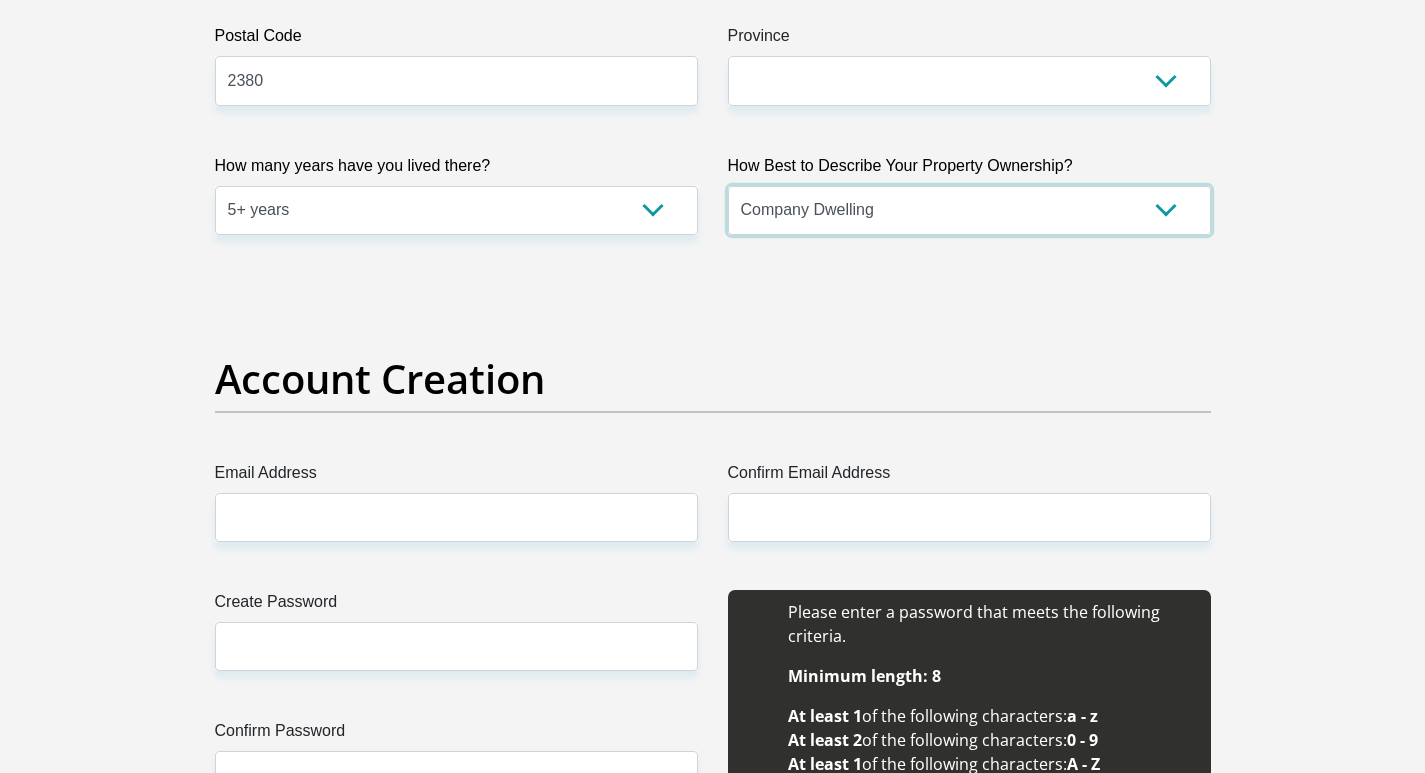 scroll, scrollTop: 1400, scrollLeft: 0, axis: vertical 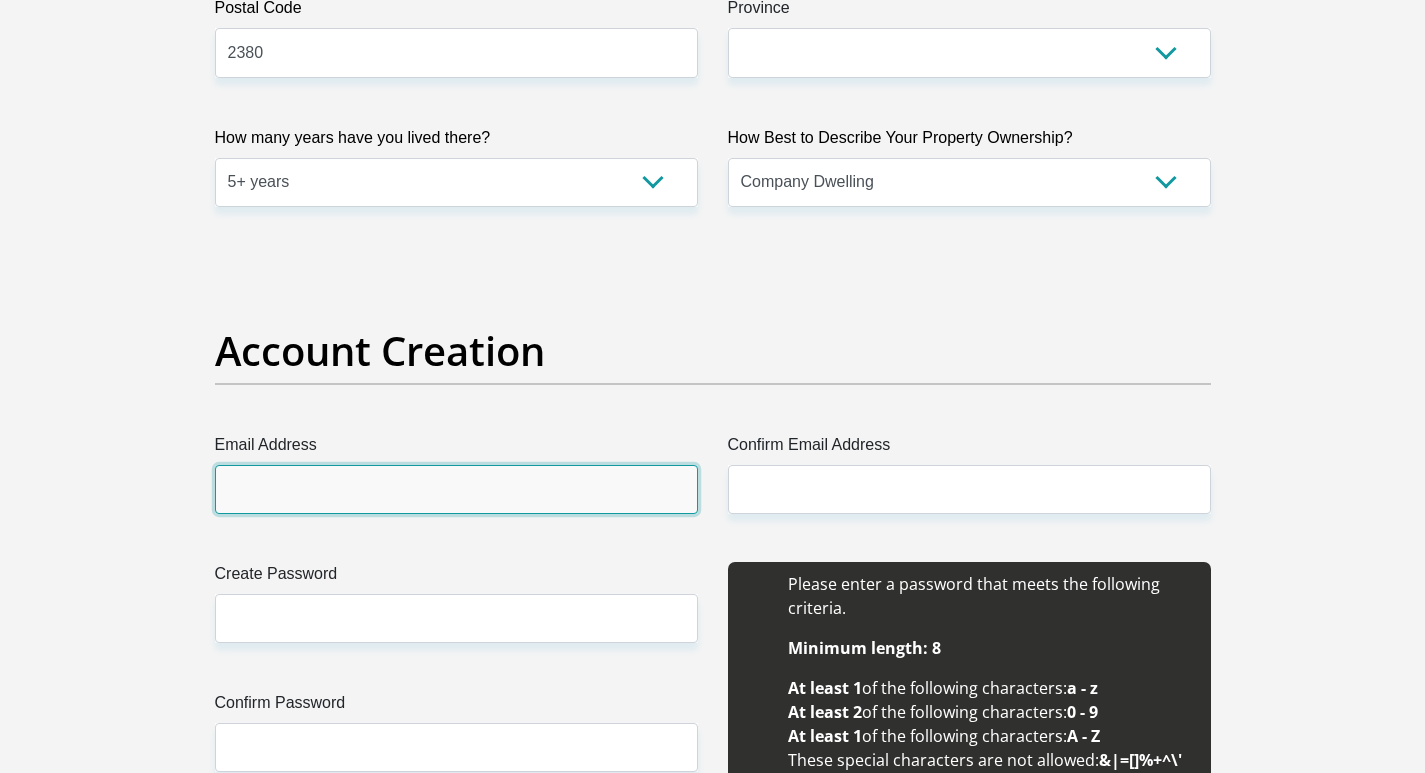 click on "Email Address" at bounding box center [456, 489] 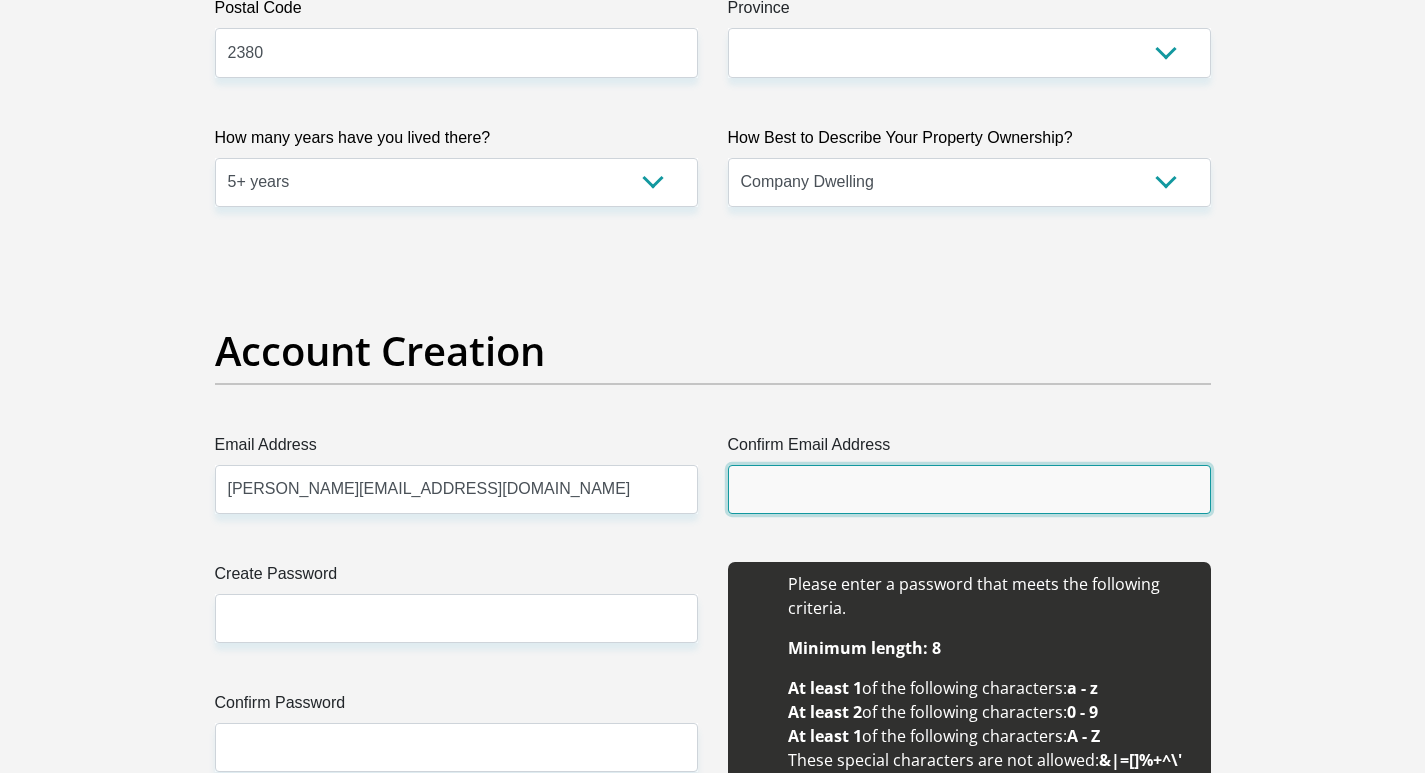 type on "[PERSON_NAME][EMAIL_ADDRESS][DOMAIN_NAME]" 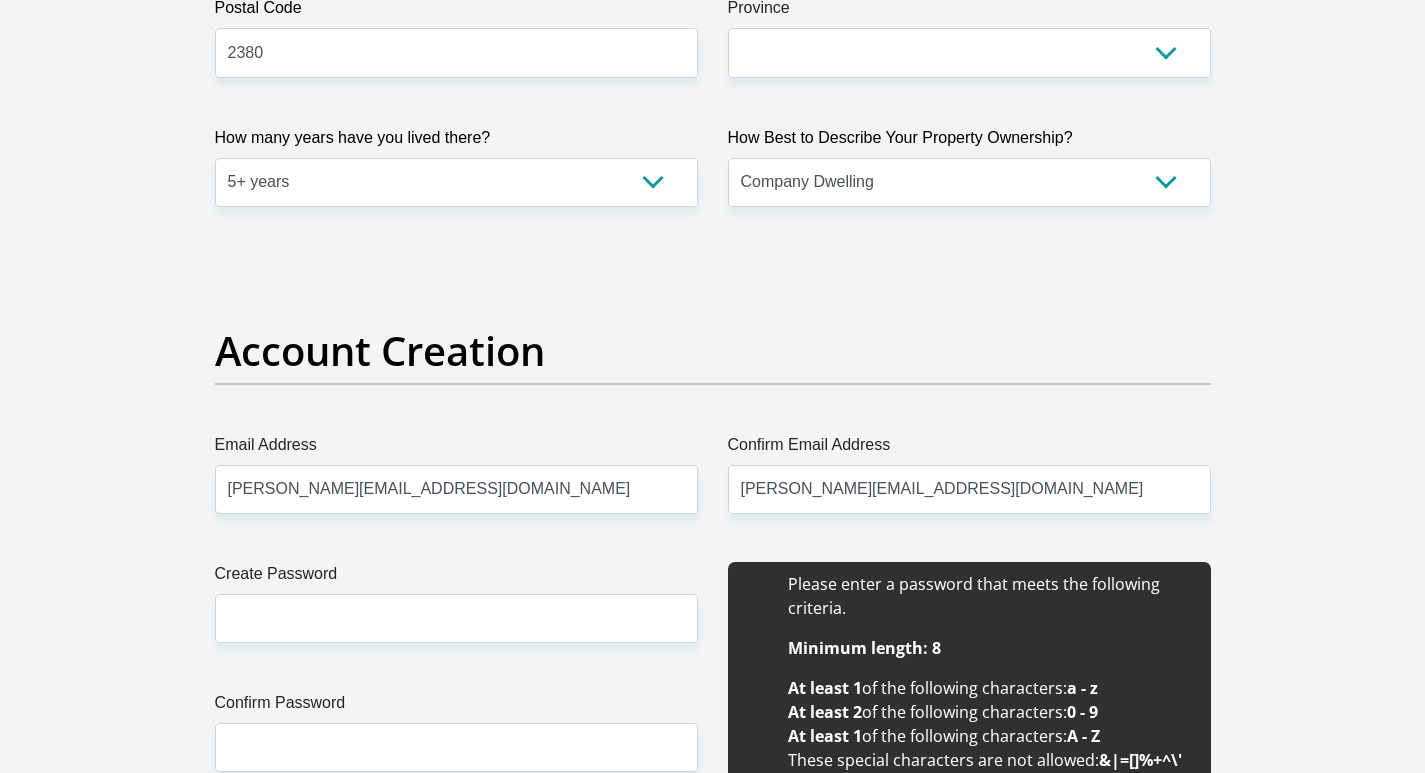 type 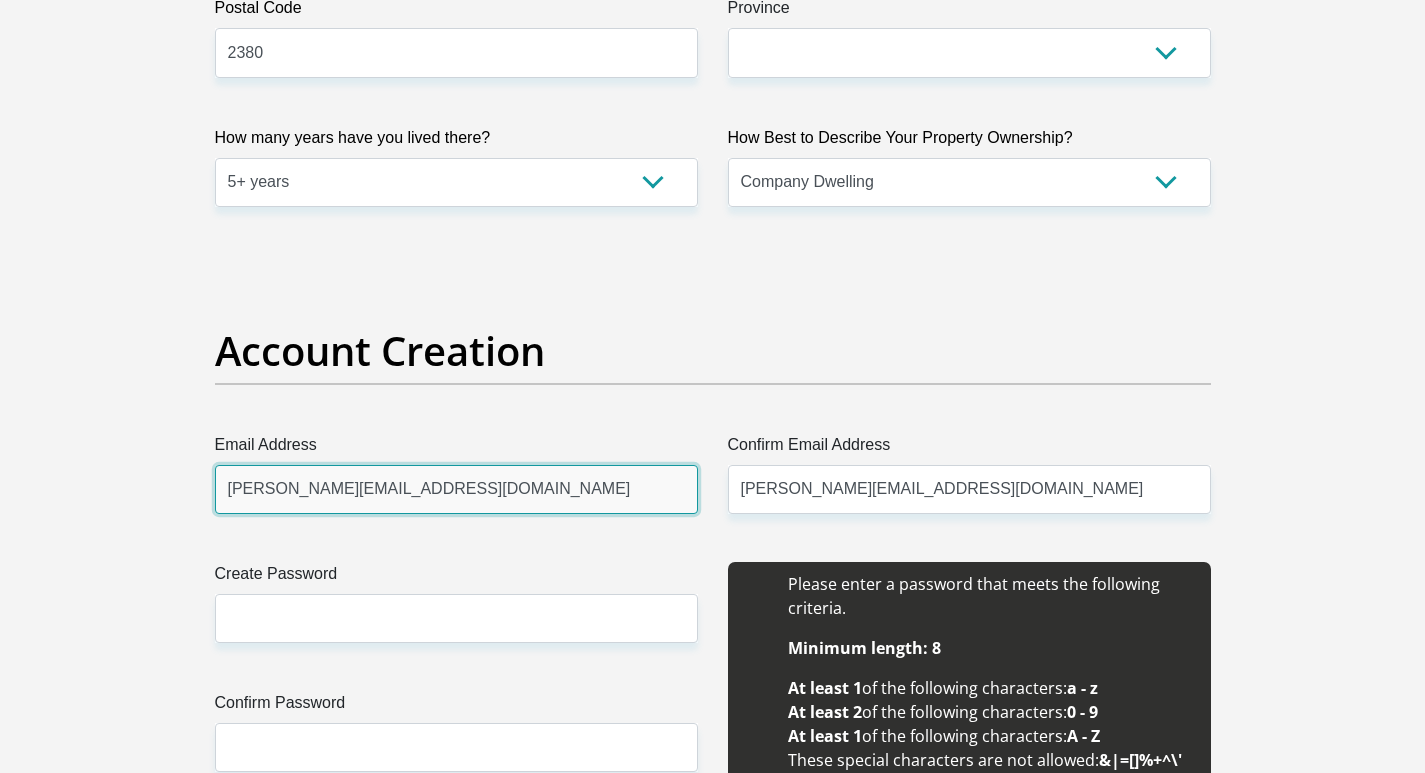 type 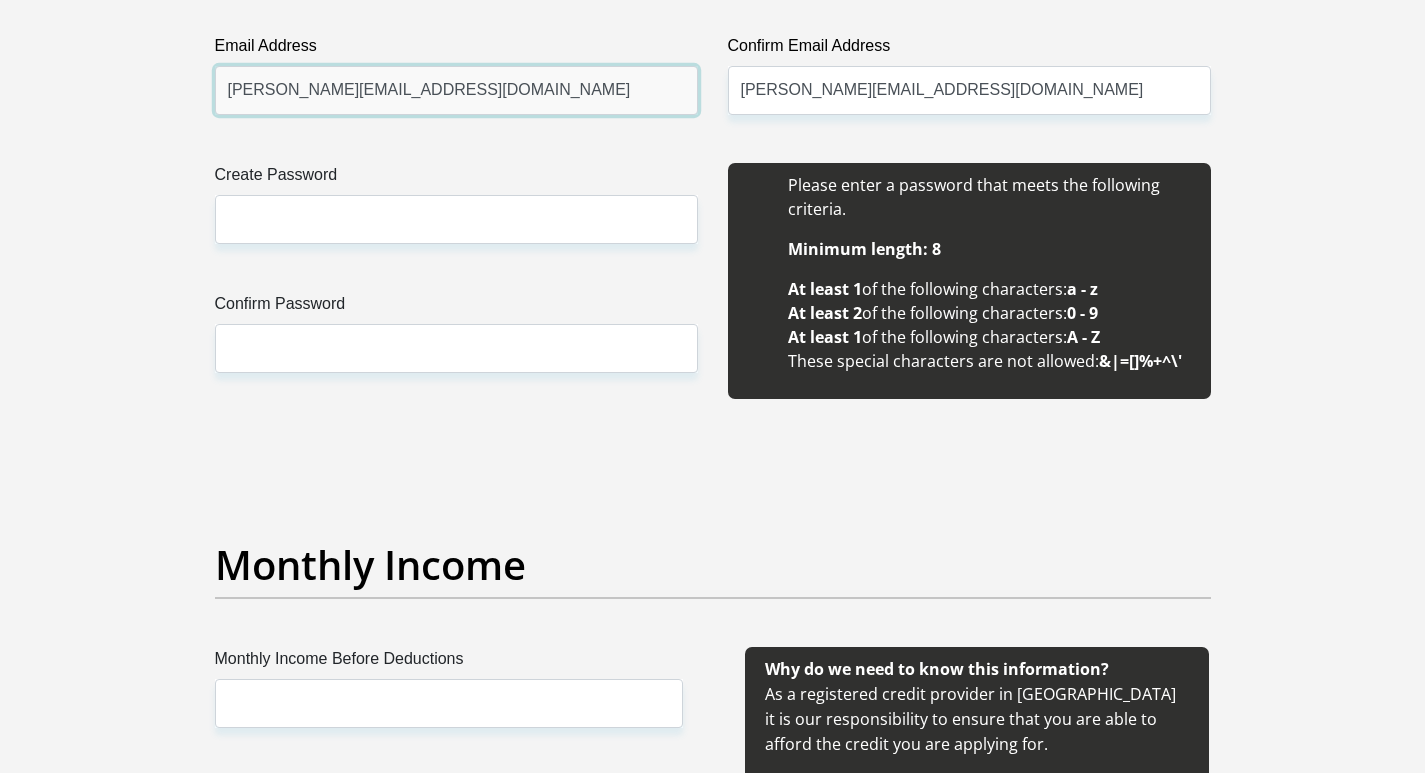 scroll, scrollTop: 1900, scrollLeft: 0, axis: vertical 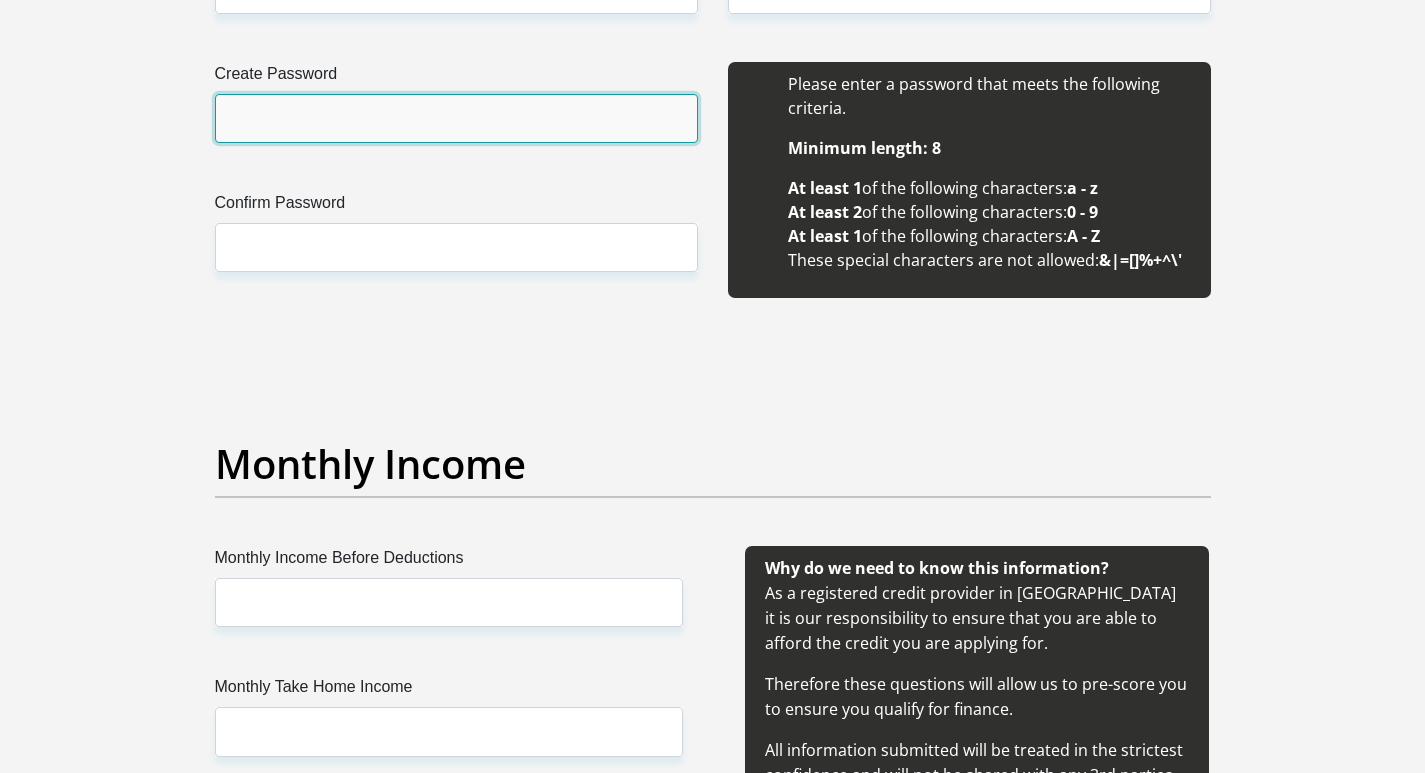 click on "Create Password" at bounding box center [456, 118] 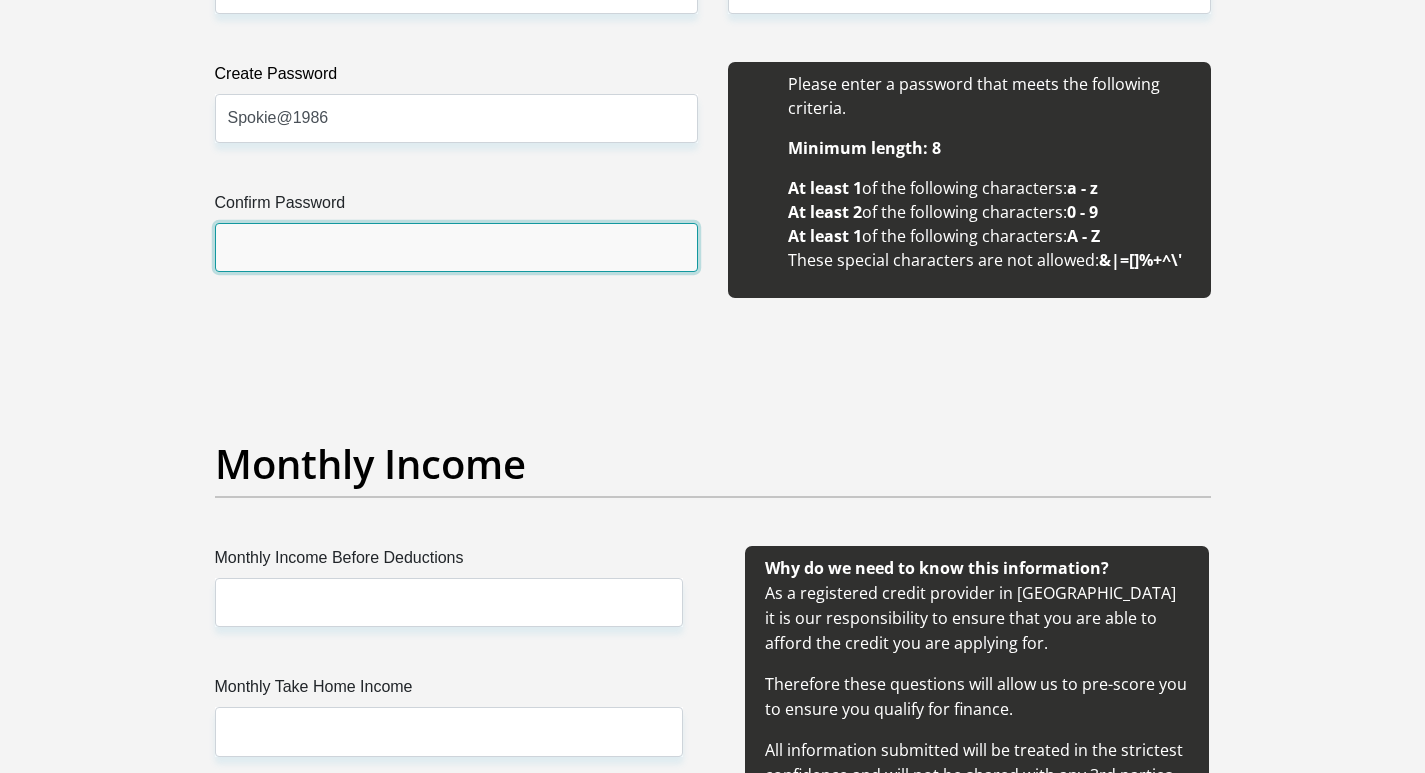 click on "Confirm Password" at bounding box center [456, 247] 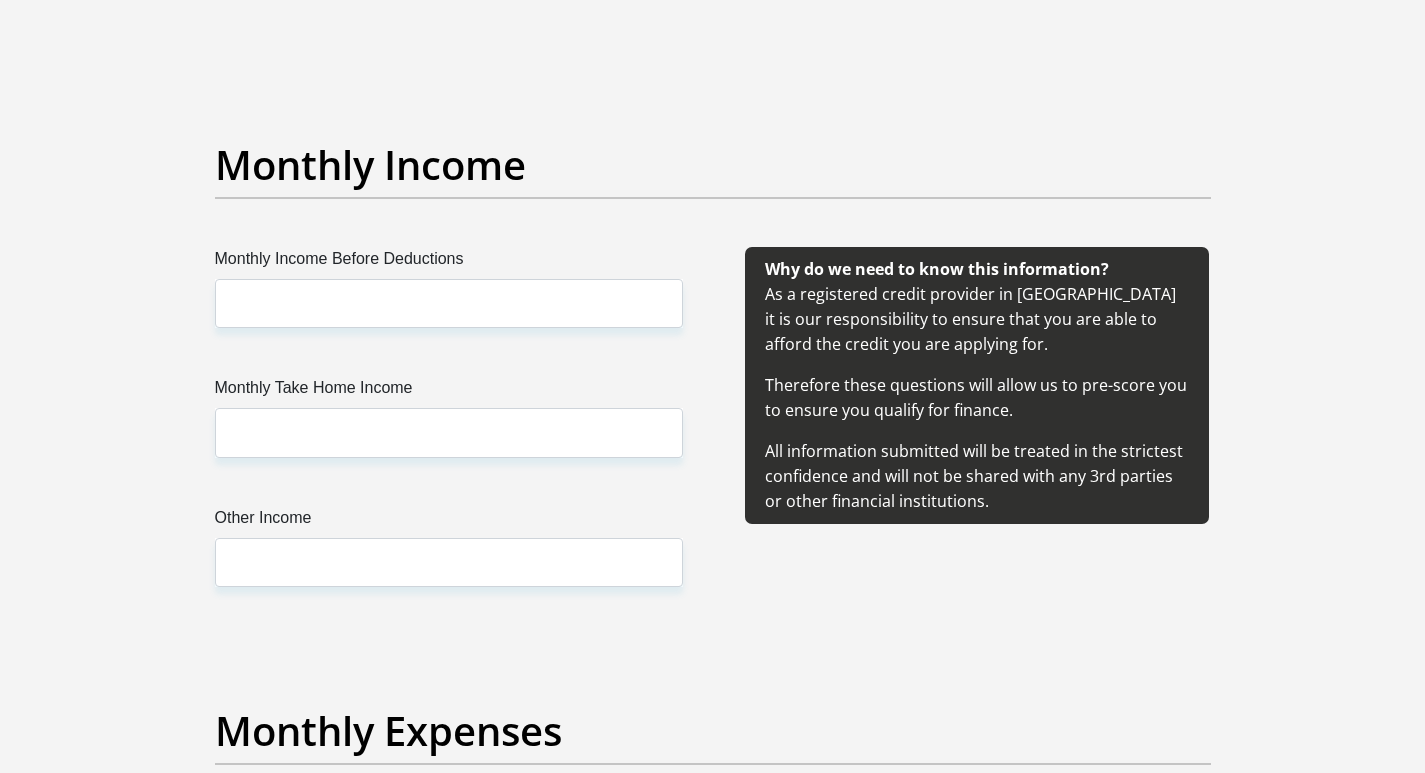 scroll, scrollTop: 2200, scrollLeft: 0, axis: vertical 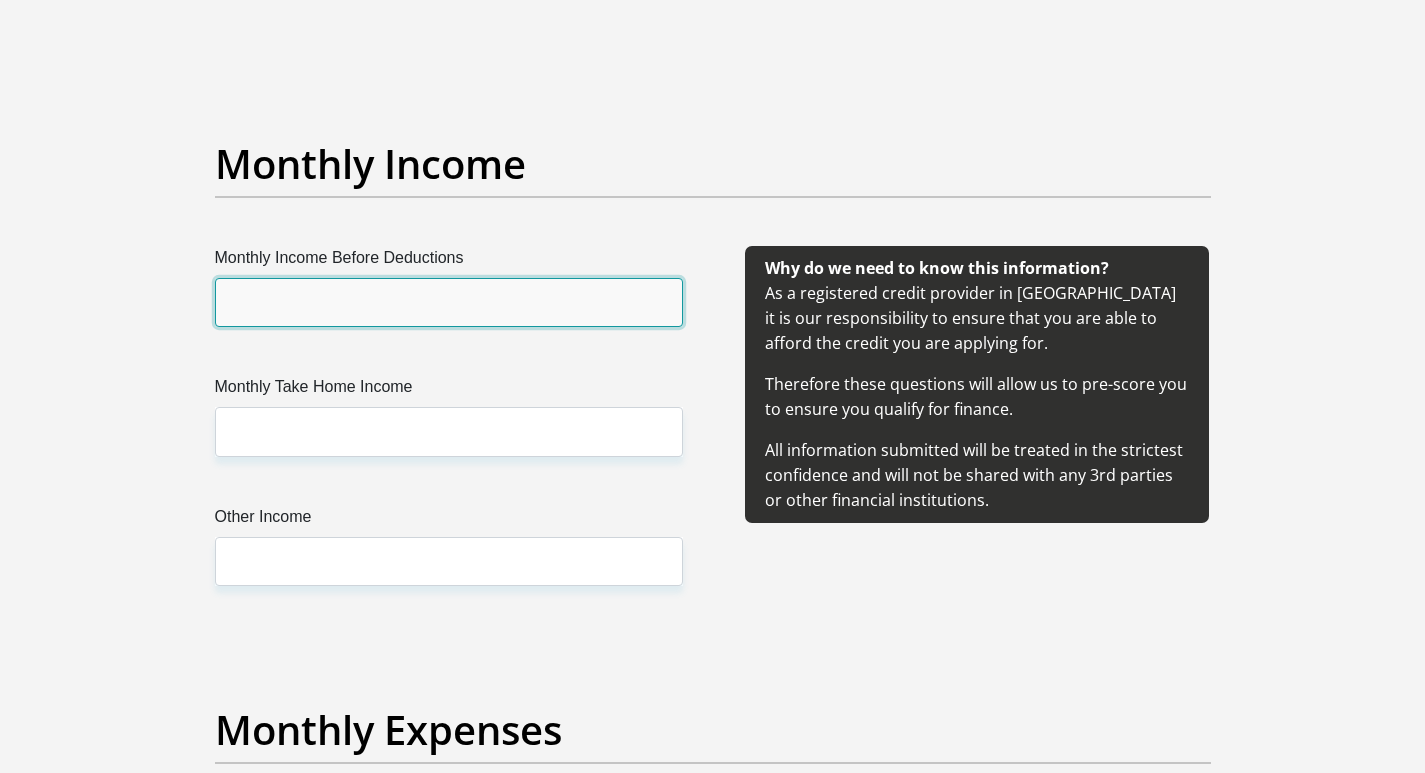 click on "Monthly Income Before Deductions" at bounding box center [449, 302] 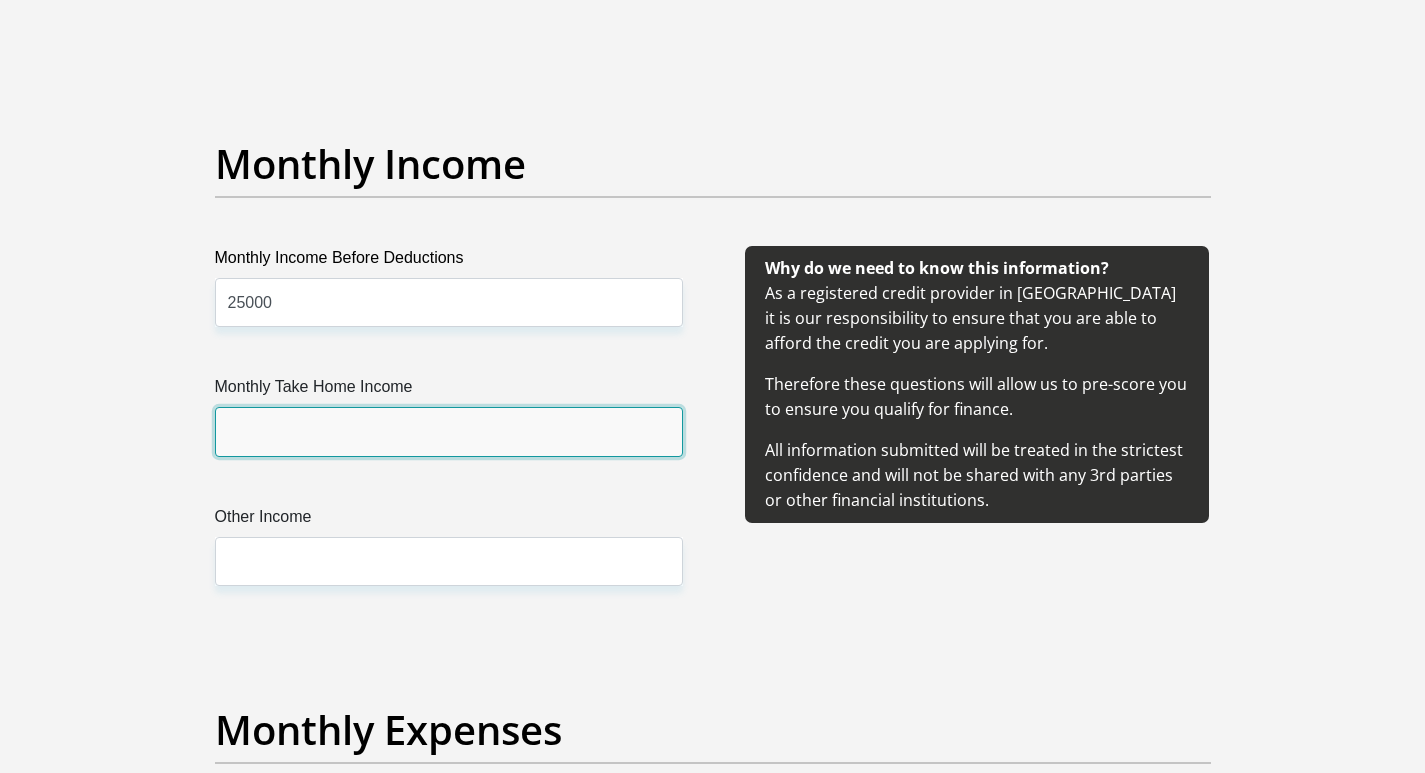 click on "Monthly Take Home Income" at bounding box center [449, 431] 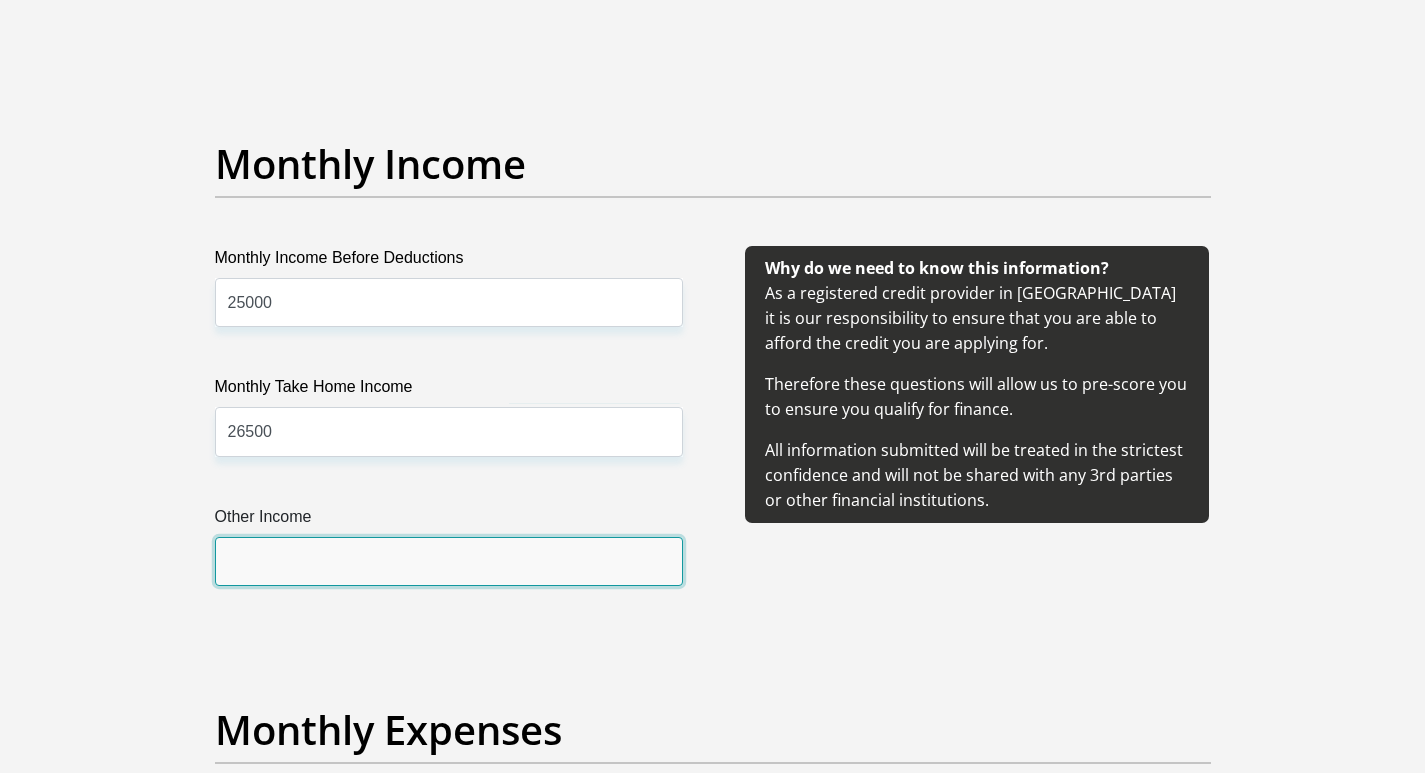 click on "Other Income" at bounding box center (449, 561) 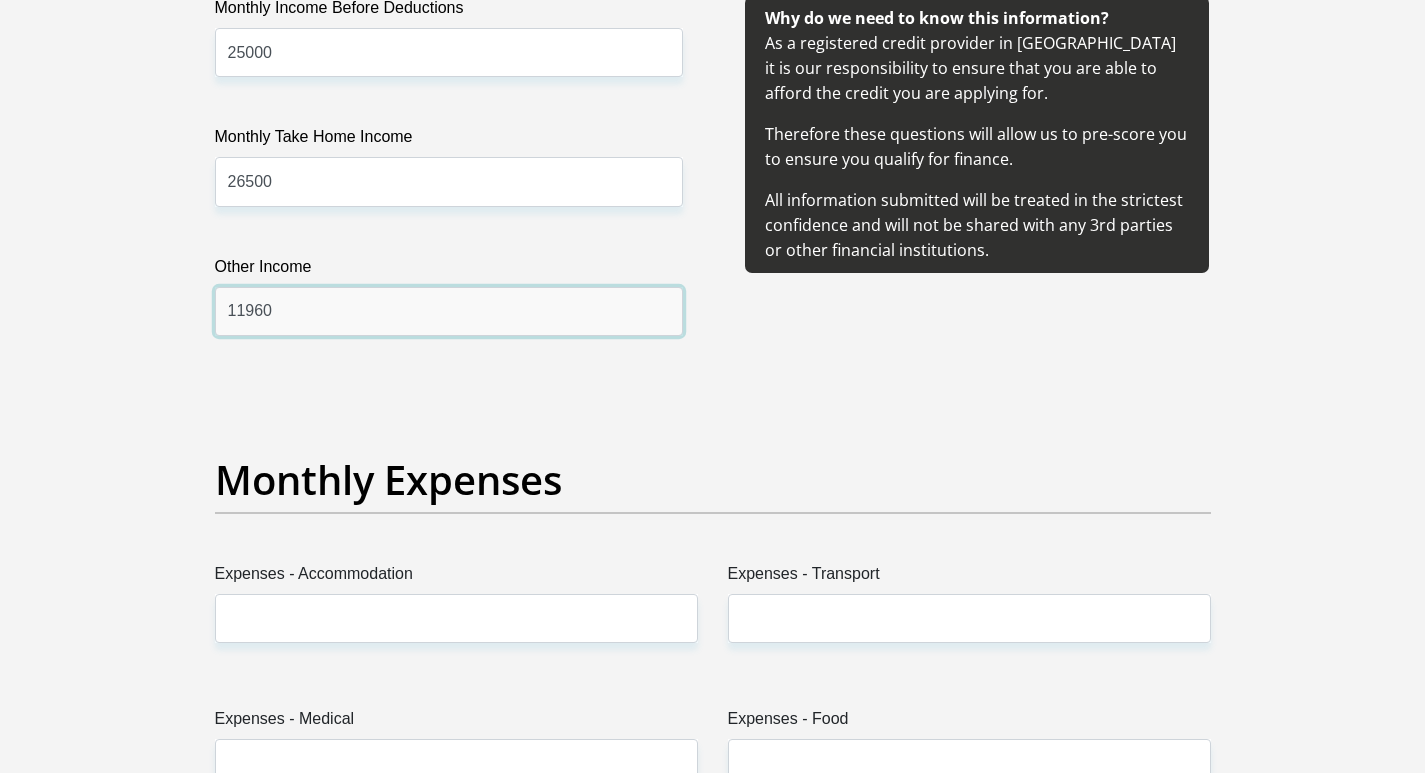 scroll, scrollTop: 2500, scrollLeft: 0, axis: vertical 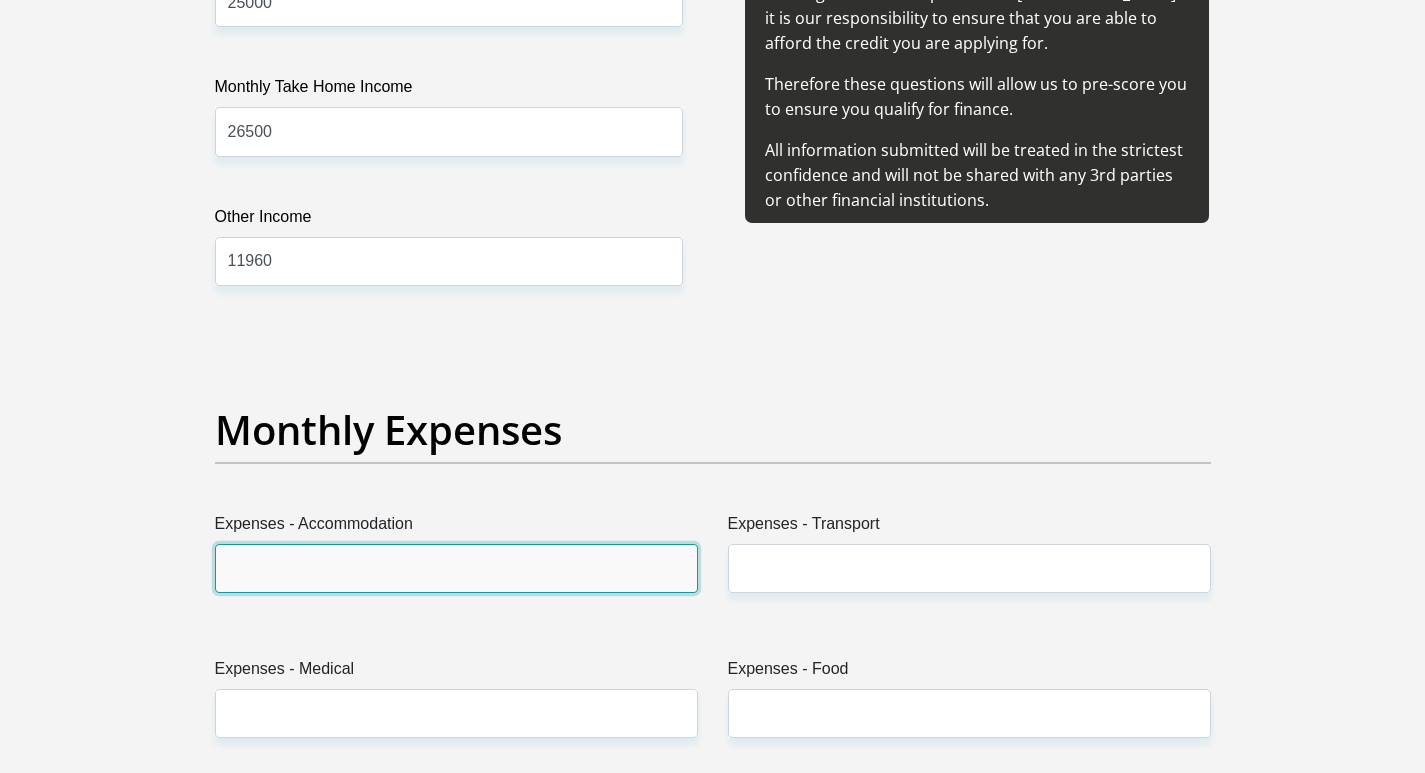 click on "Expenses - Accommodation" at bounding box center [456, 568] 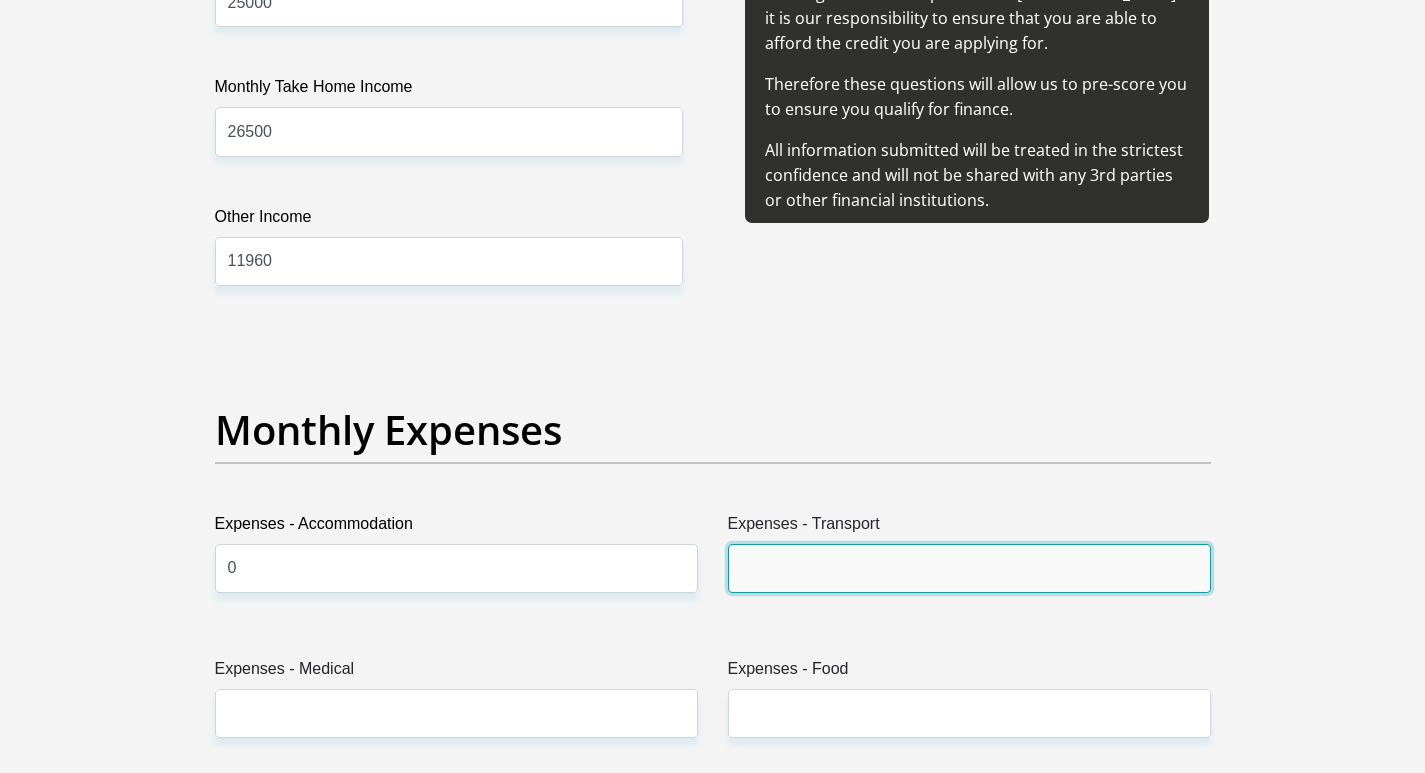 click on "Expenses - Transport" at bounding box center (969, 568) 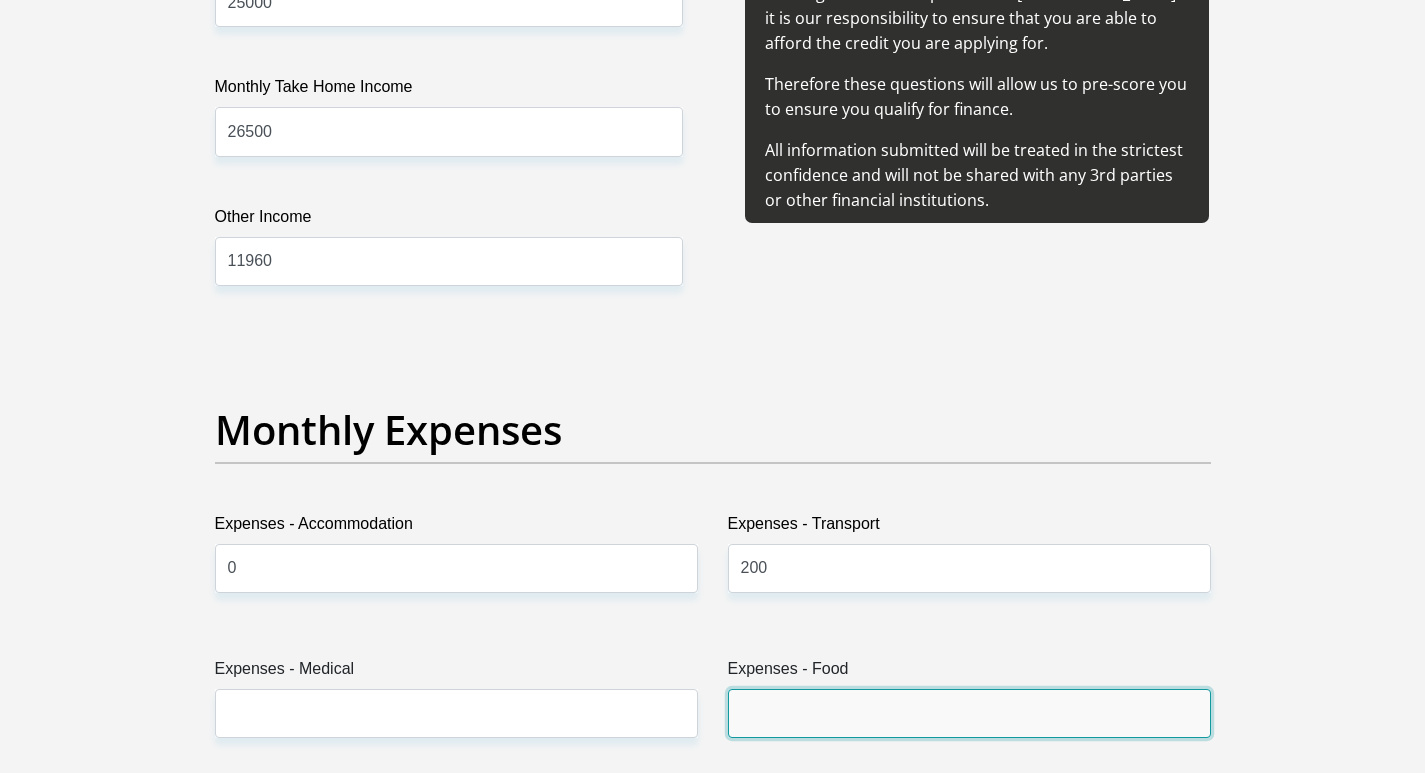 click on "Expenses - Food" at bounding box center (969, 713) 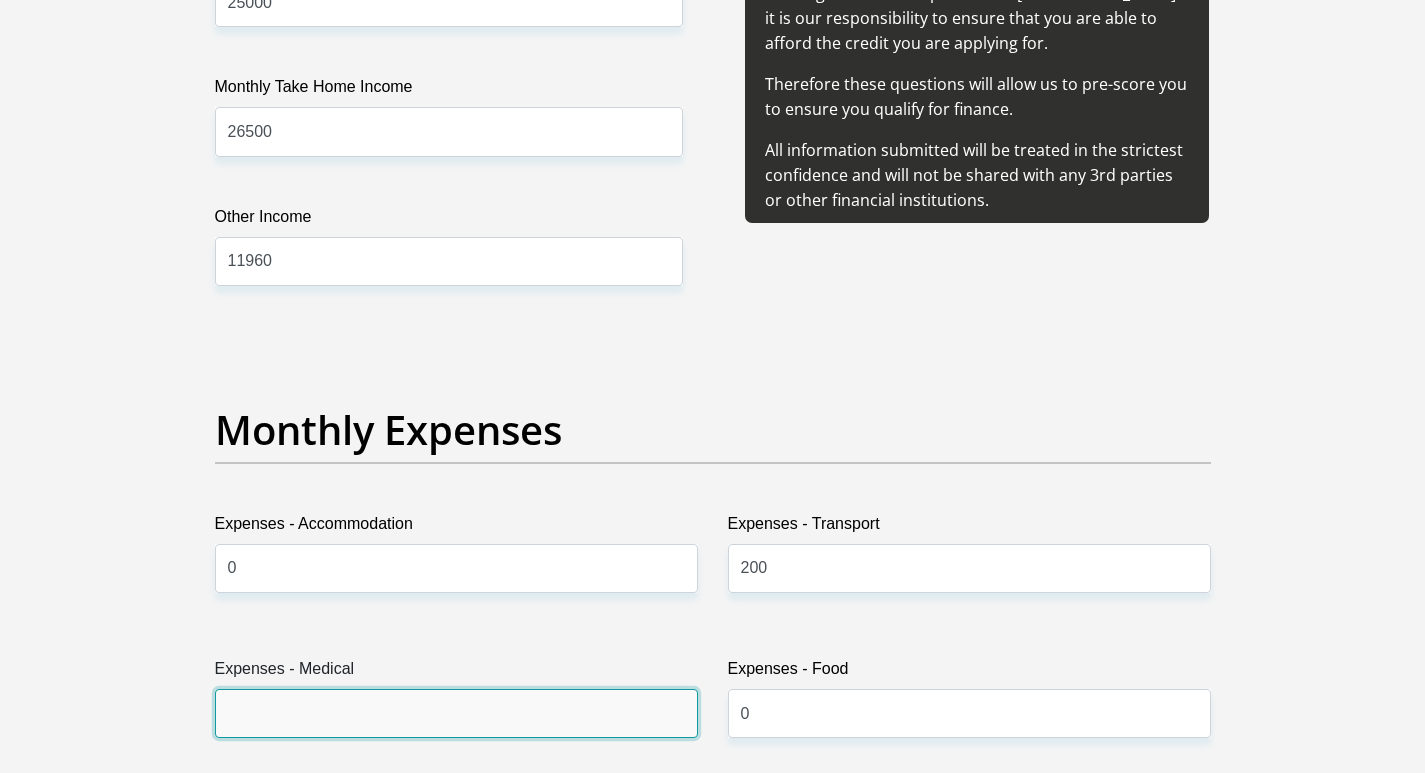 click on "Expenses - Medical" at bounding box center (456, 713) 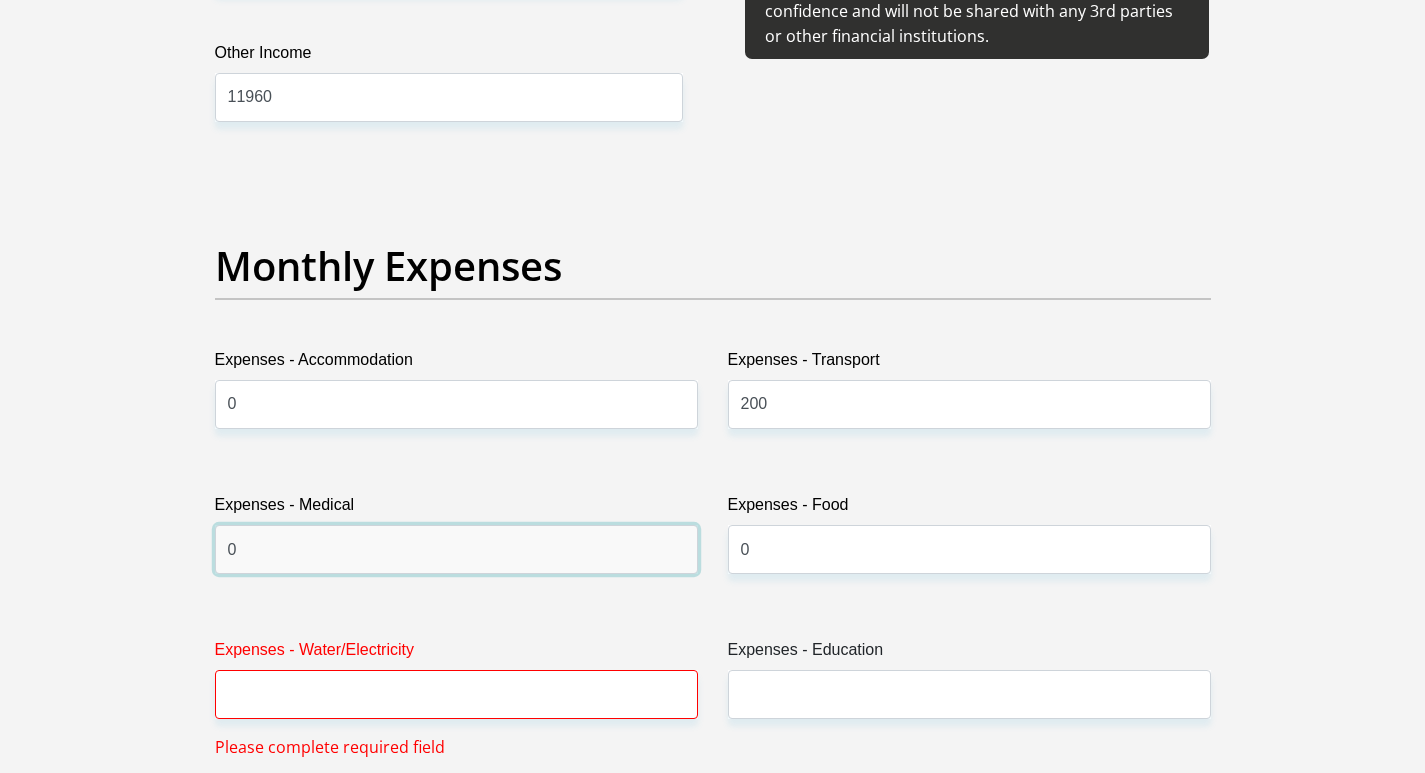 scroll, scrollTop: 2700, scrollLeft: 0, axis: vertical 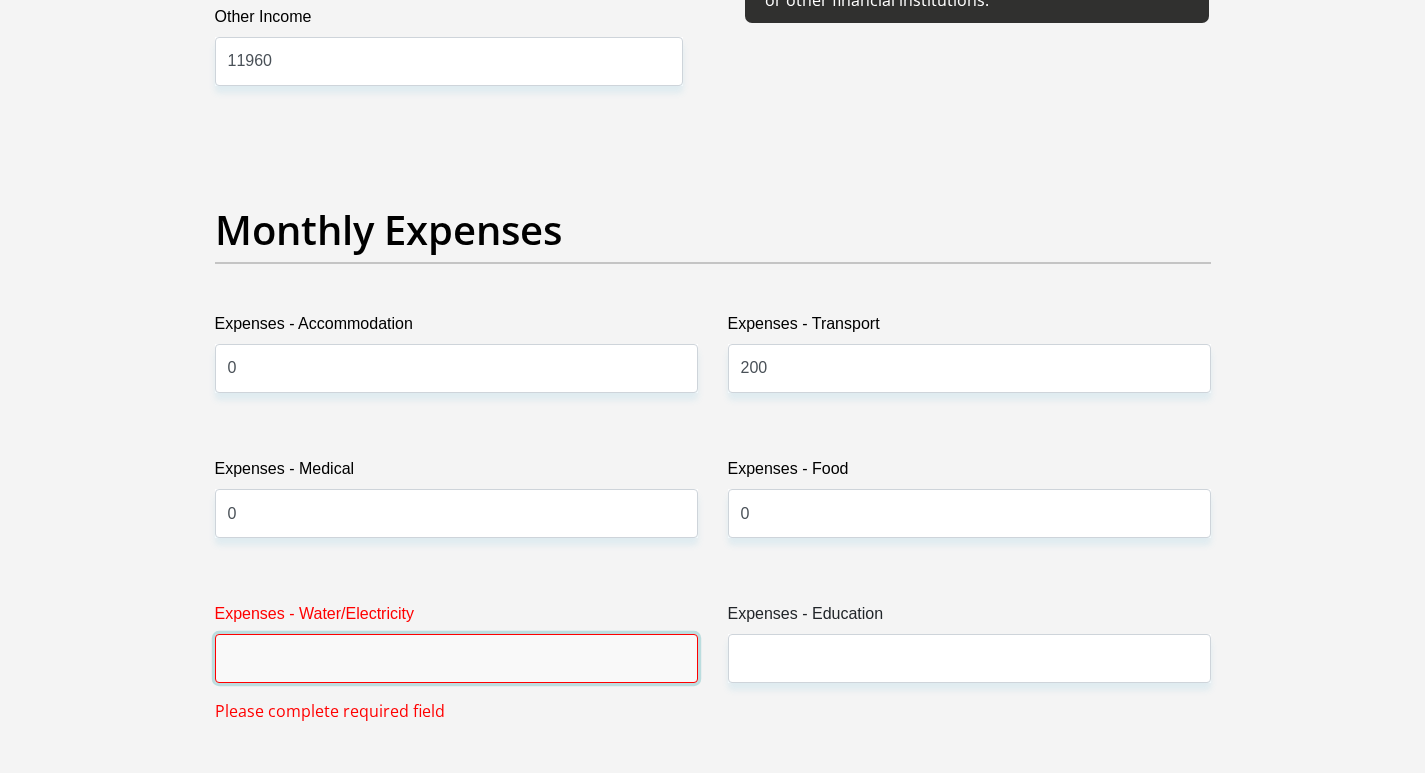 click on "Expenses - Water/Electricity" at bounding box center [456, 658] 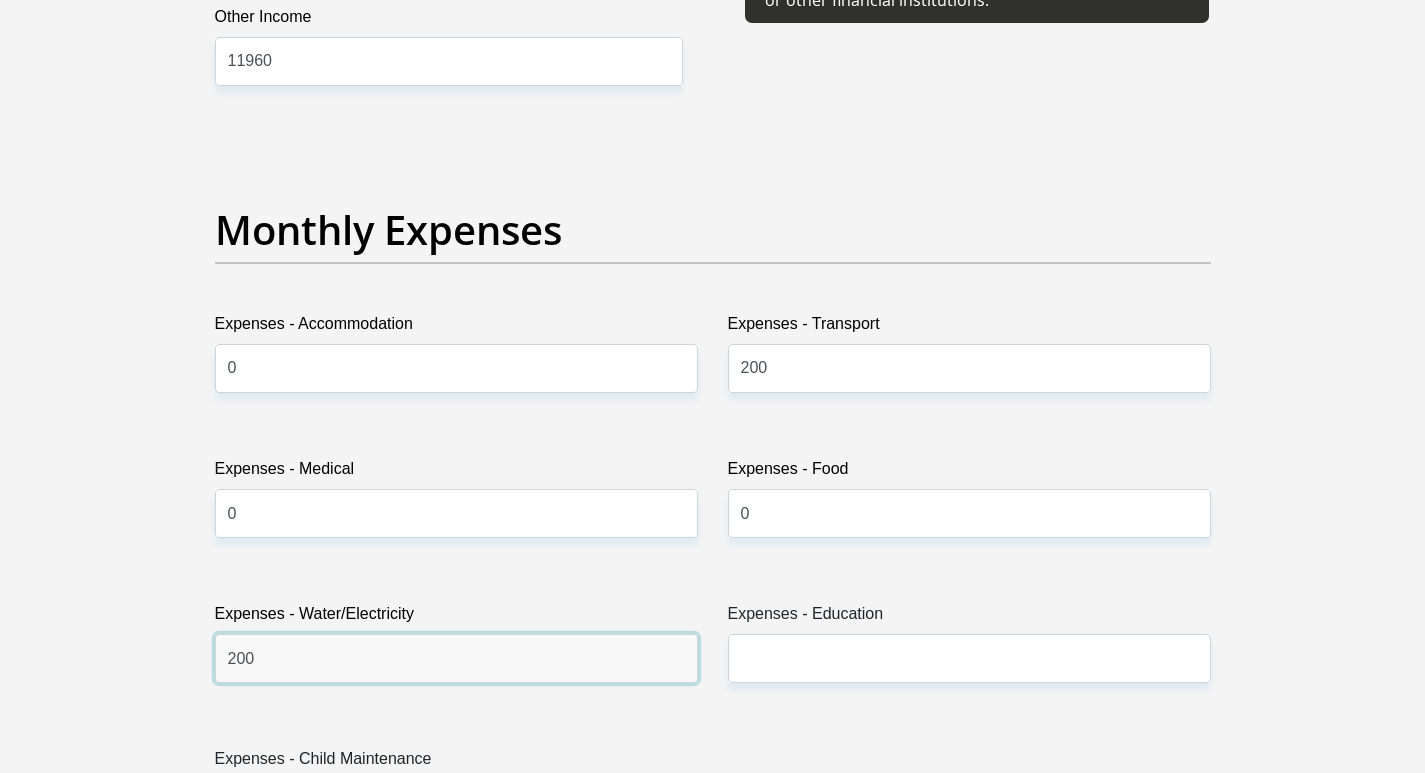 type on "200" 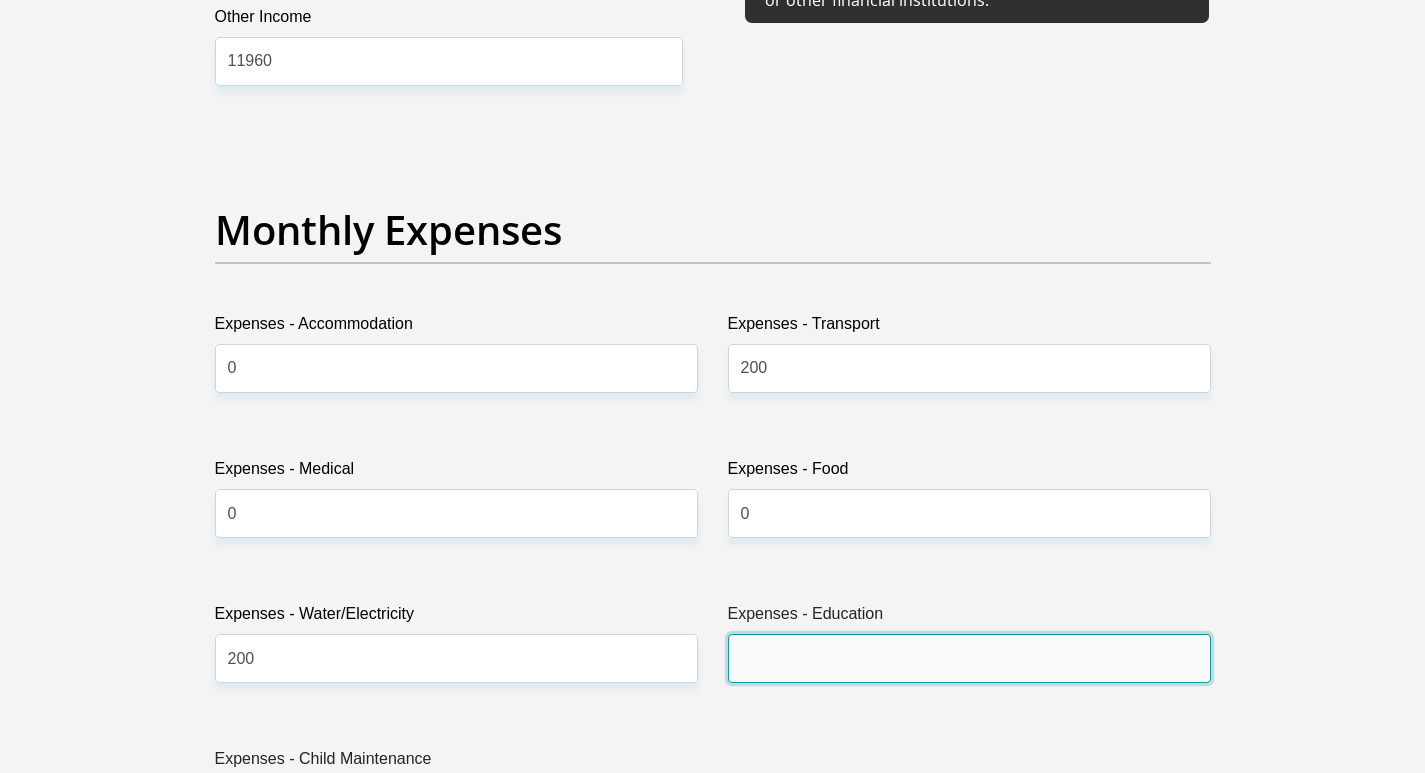 click on "Expenses - Education" at bounding box center (969, 658) 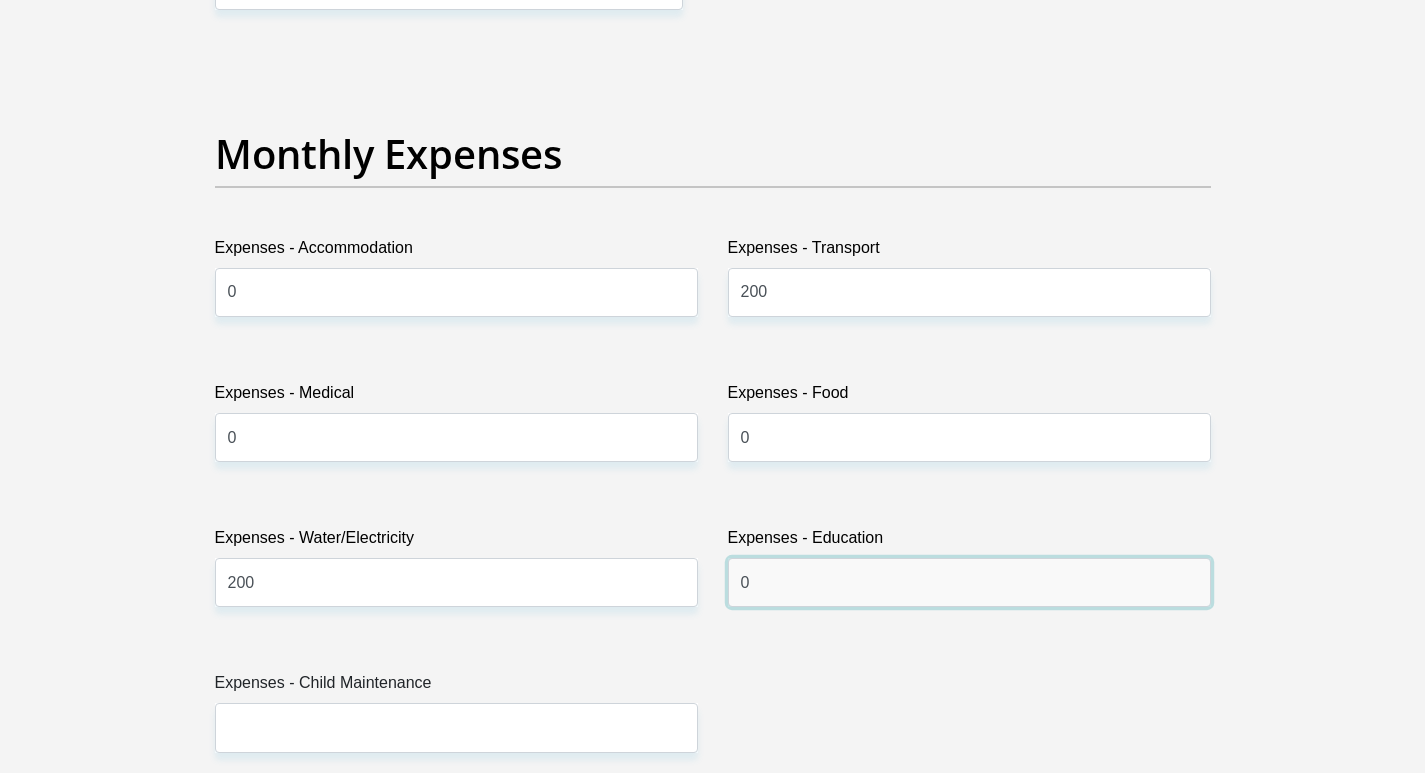 scroll, scrollTop: 3000, scrollLeft: 0, axis: vertical 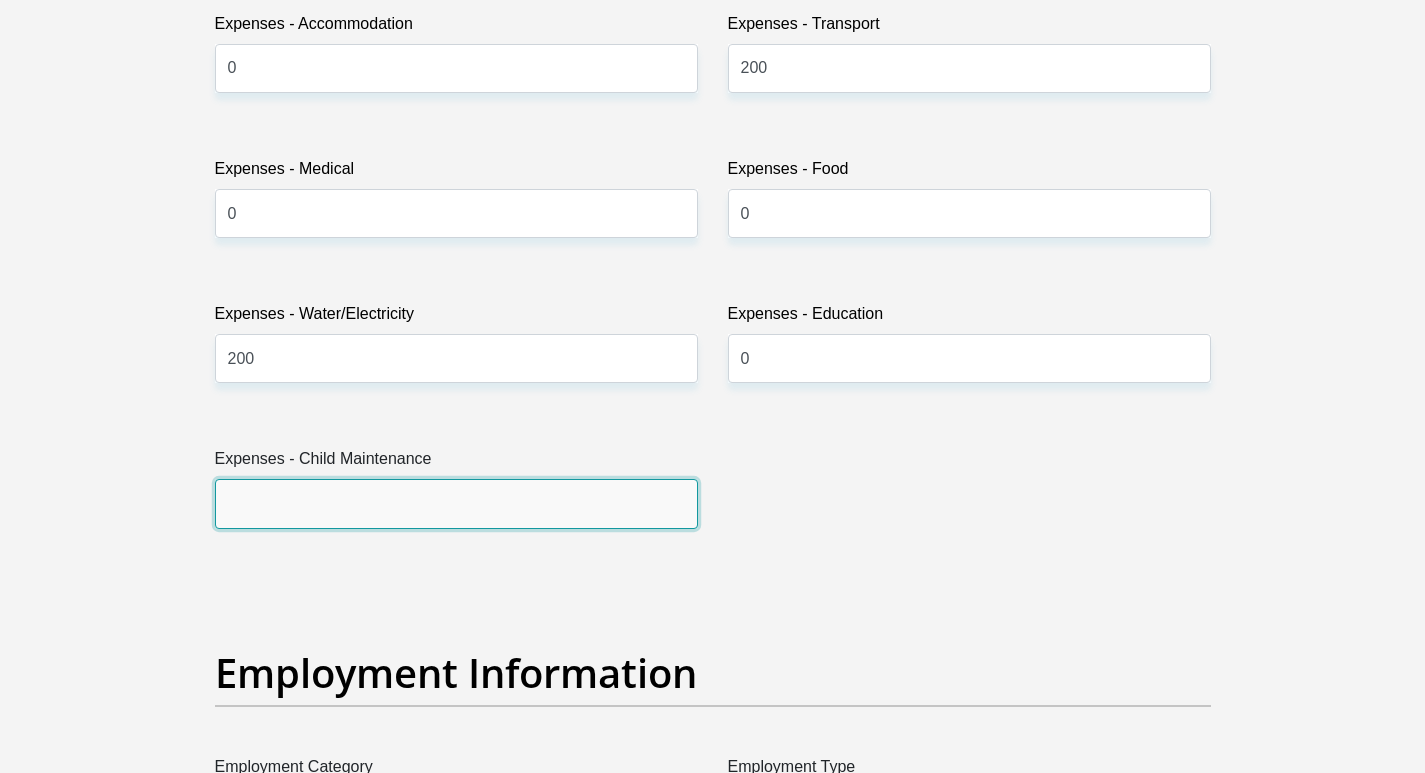 click on "Expenses - Child Maintenance" at bounding box center (456, 503) 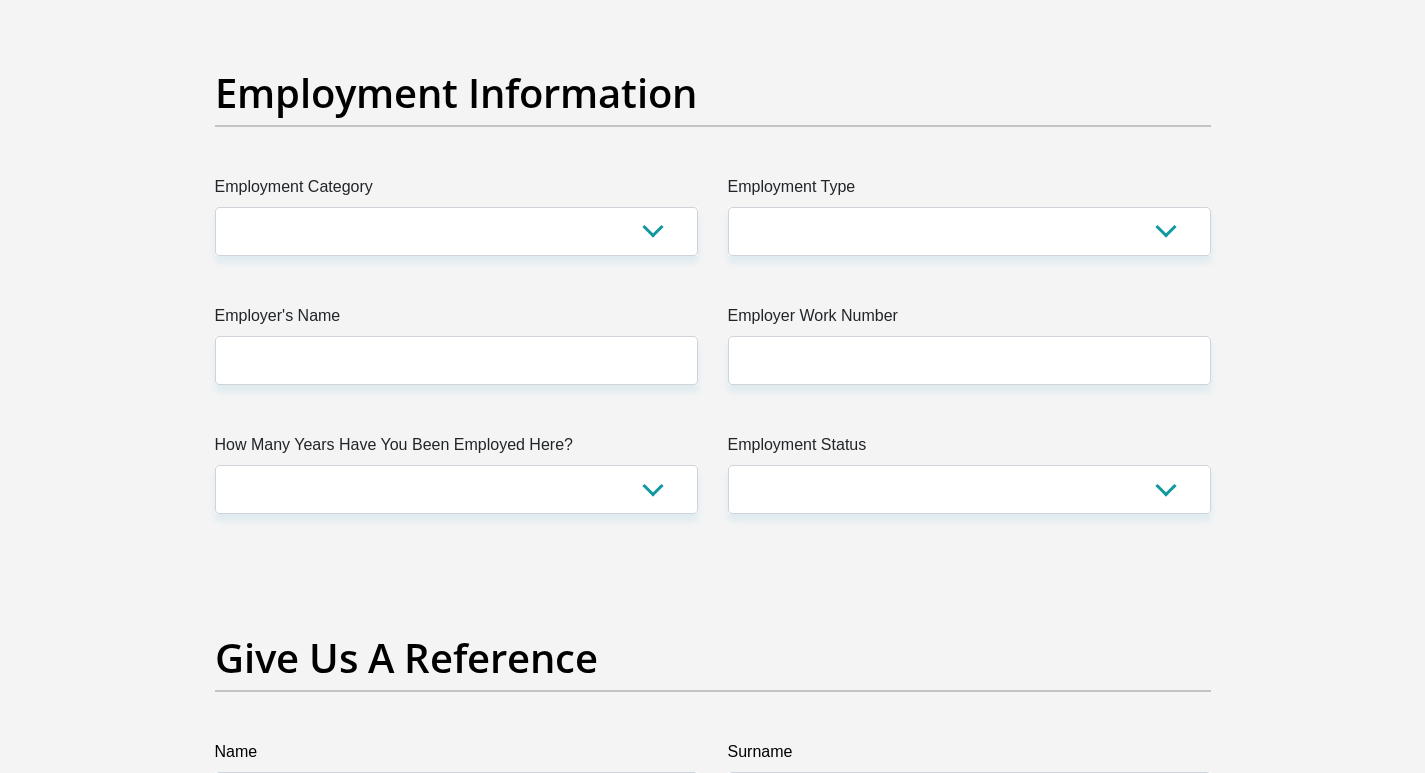 scroll, scrollTop: 3600, scrollLeft: 0, axis: vertical 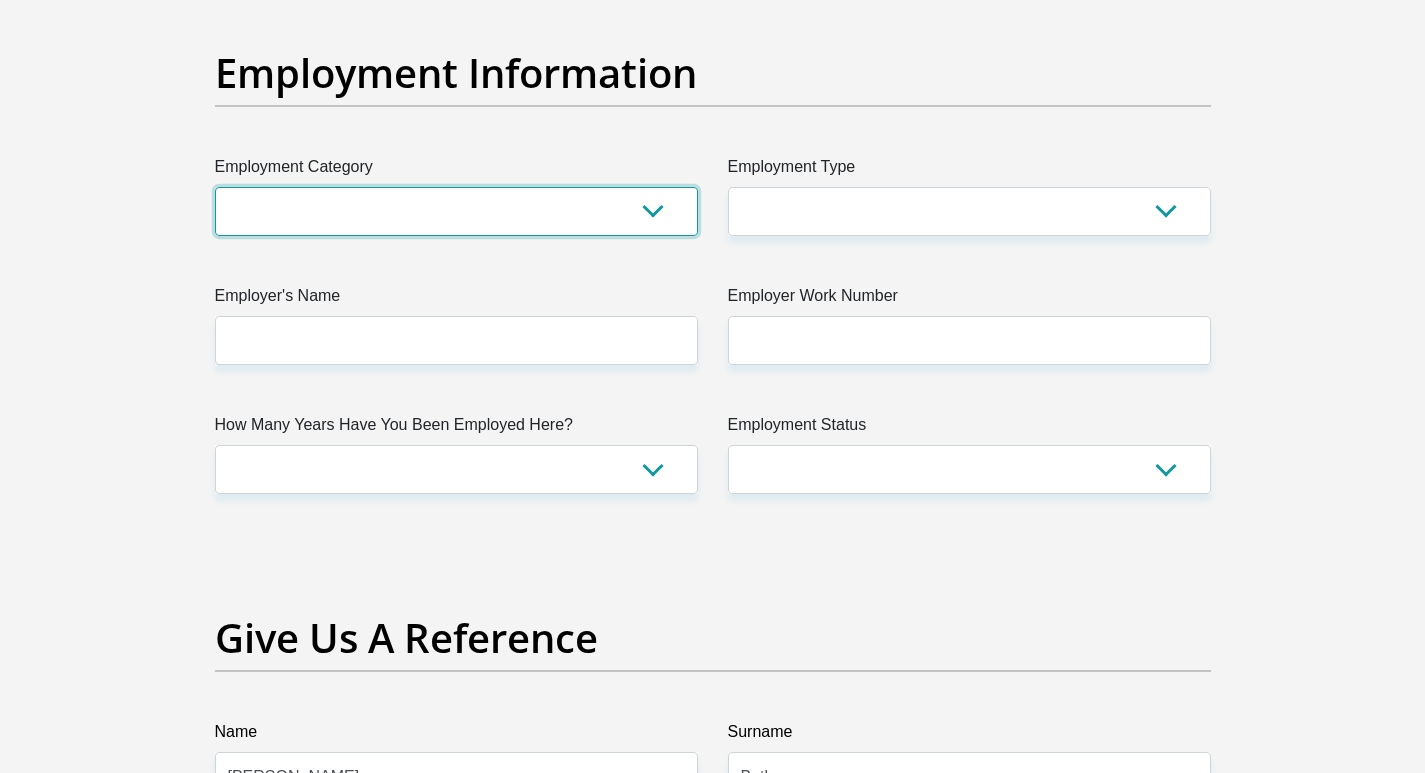 click on "AGRICULTURE
ALCOHOL & TOBACCO
CONSTRUCTION MATERIALS
METALLURGY
EQUIPMENT FOR RENEWABLE ENERGY
SPECIALIZED CONTRACTORS
CAR
GAMING (INCL. INTERNET
OTHER WHOLESALE
UNLICENSED PHARMACEUTICALS
CURRENCY EXCHANGE HOUSES
OTHER FINANCIAL INSTITUTIONS & INSURANCE
REAL ESTATE AGENTS
OIL & GAS
OTHER MATERIALS (E.G. IRON ORE)
PRECIOUS STONES & PRECIOUS METALS
POLITICAL ORGANIZATIONS
RELIGIOUS ORGANIZATIONS(NOT SECTS)
ACTI. HAVING BUSINESS DEAL WITH PUBLIC ADMINISTRATION
LAUNDROMATS" at bounding box center [456, 211] 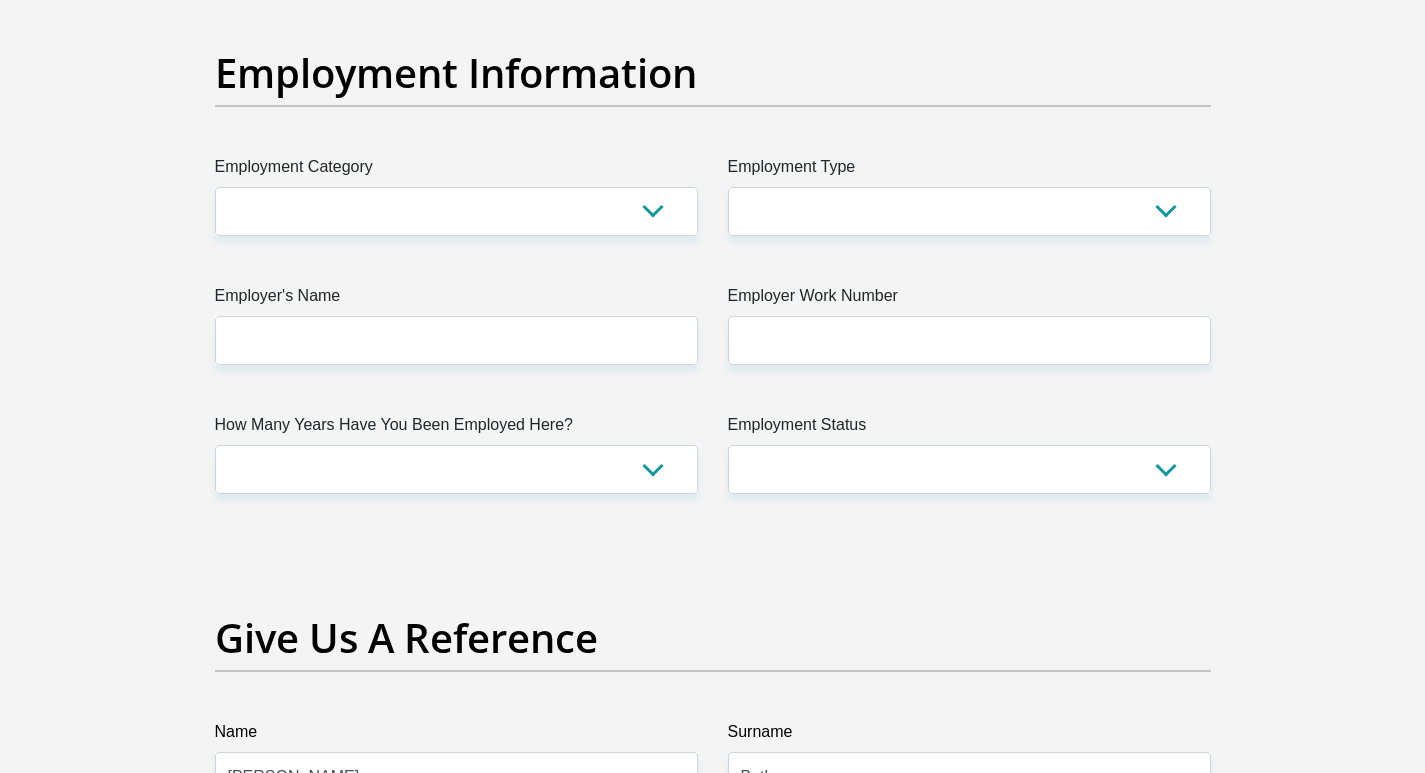 click on "Title
Mr
Ms
Mrs
Dr
[PERSON_NAME]
First Name
[PERSON_NAME]
Surname
[PERSON_NAME]
ID Number
Please input valid ID number
Race
Black
Coloured
Indian
White
Other
Contact Number
0645505016
Please input valid contact number
Nationality
[GEOGRAPHIC_DATA]
[GEOGRAPHIC_DATA]
[GEOGRAPHIC_DATA]" at bounding box center (713, -33) 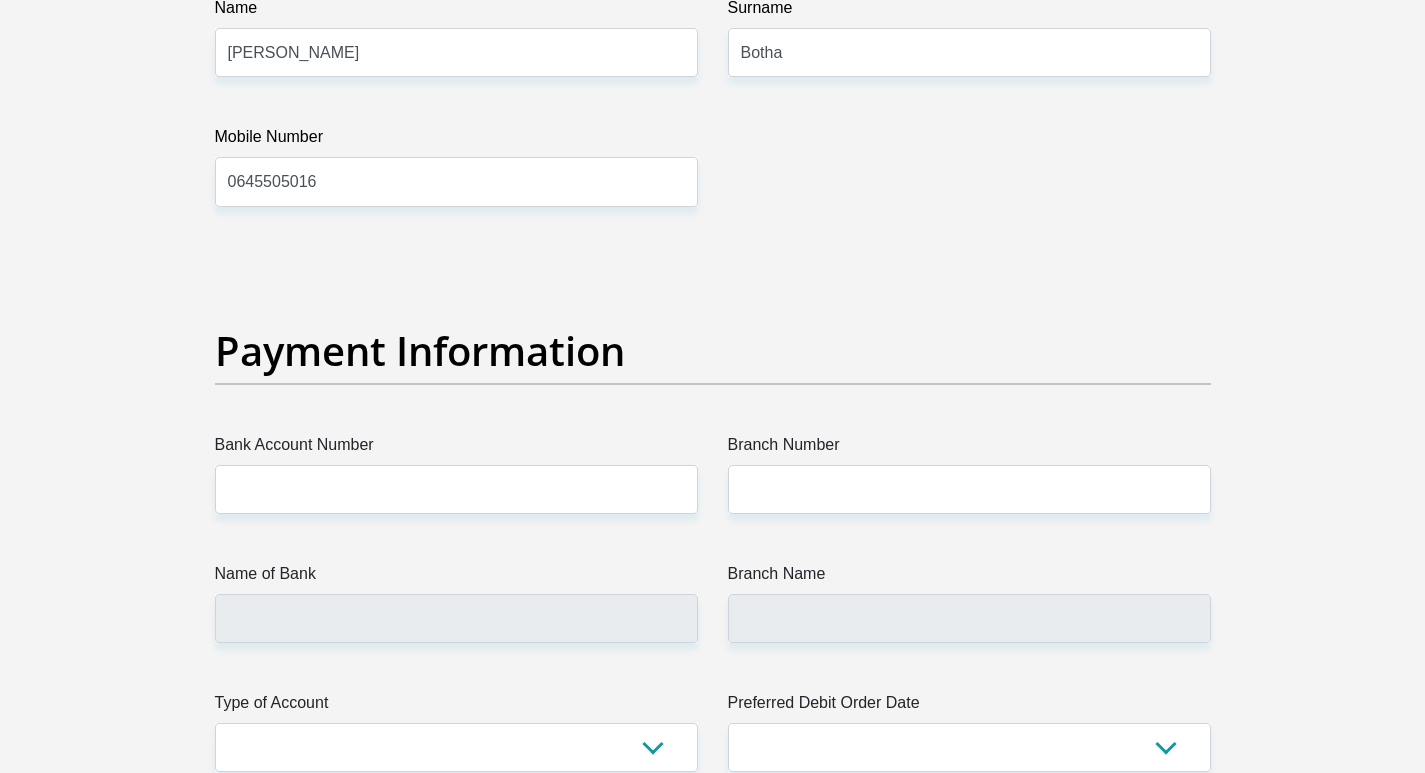 scroll, scrollTop: 4000, scrollLeft: 0, axis: vertical 